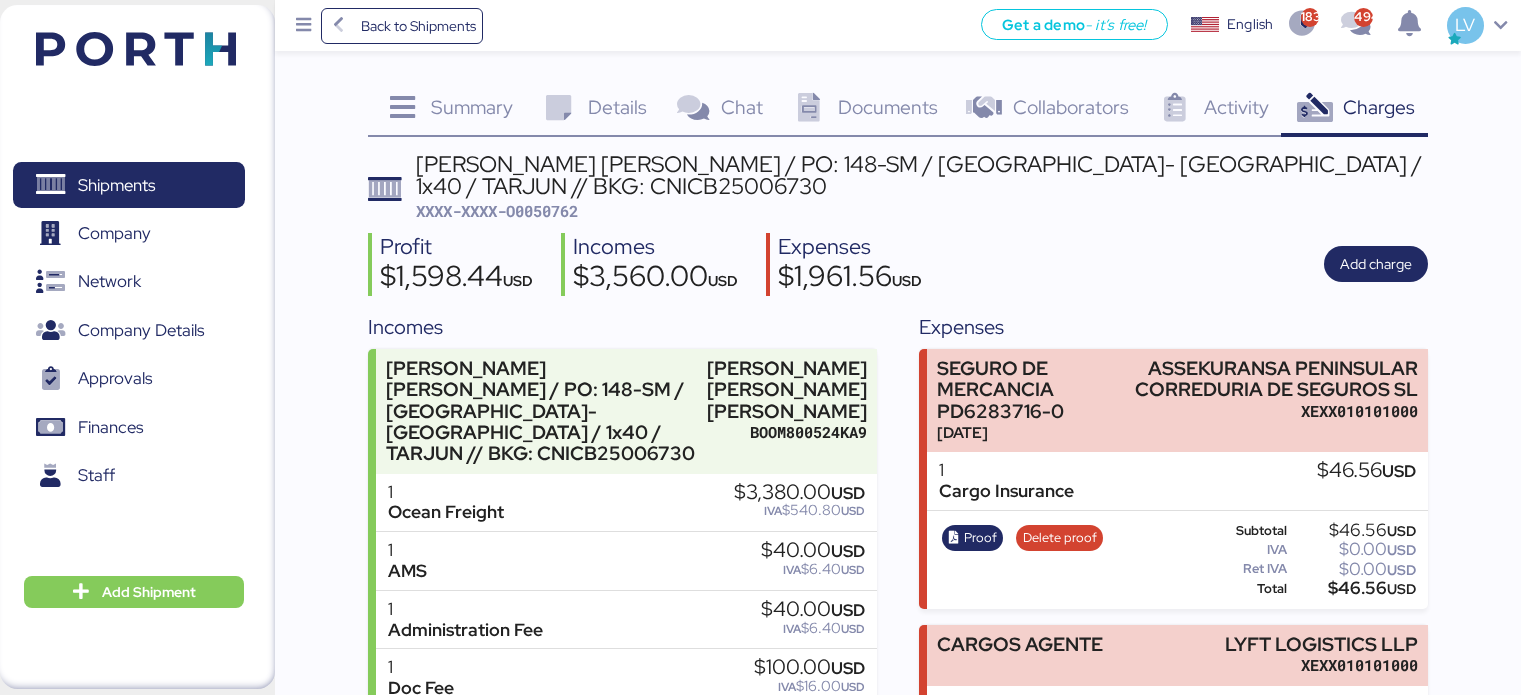 scroll, scrollTop: 0, scrollLeft: 0, axis: both 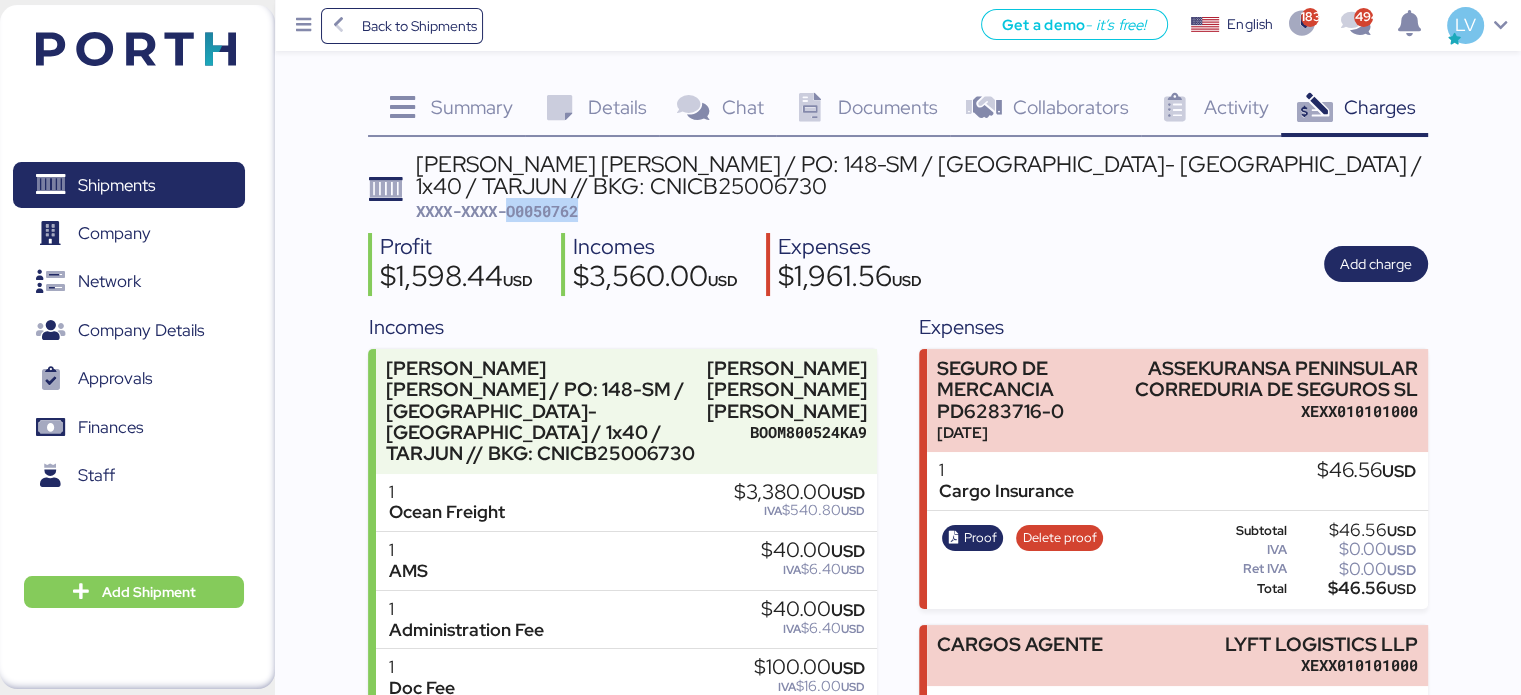 click on "Back to Shipments" at bounding box center (418, 26) 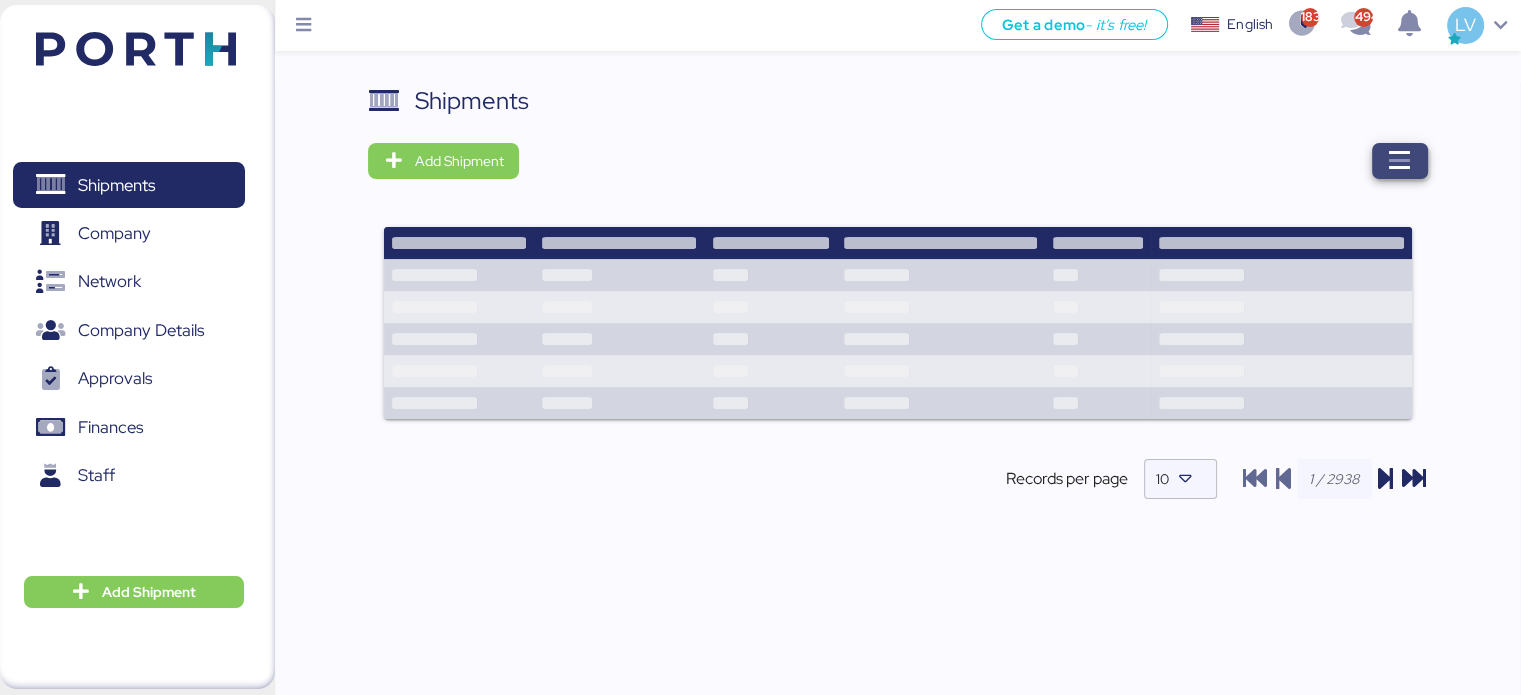 click at bounding box center (1400, 161) 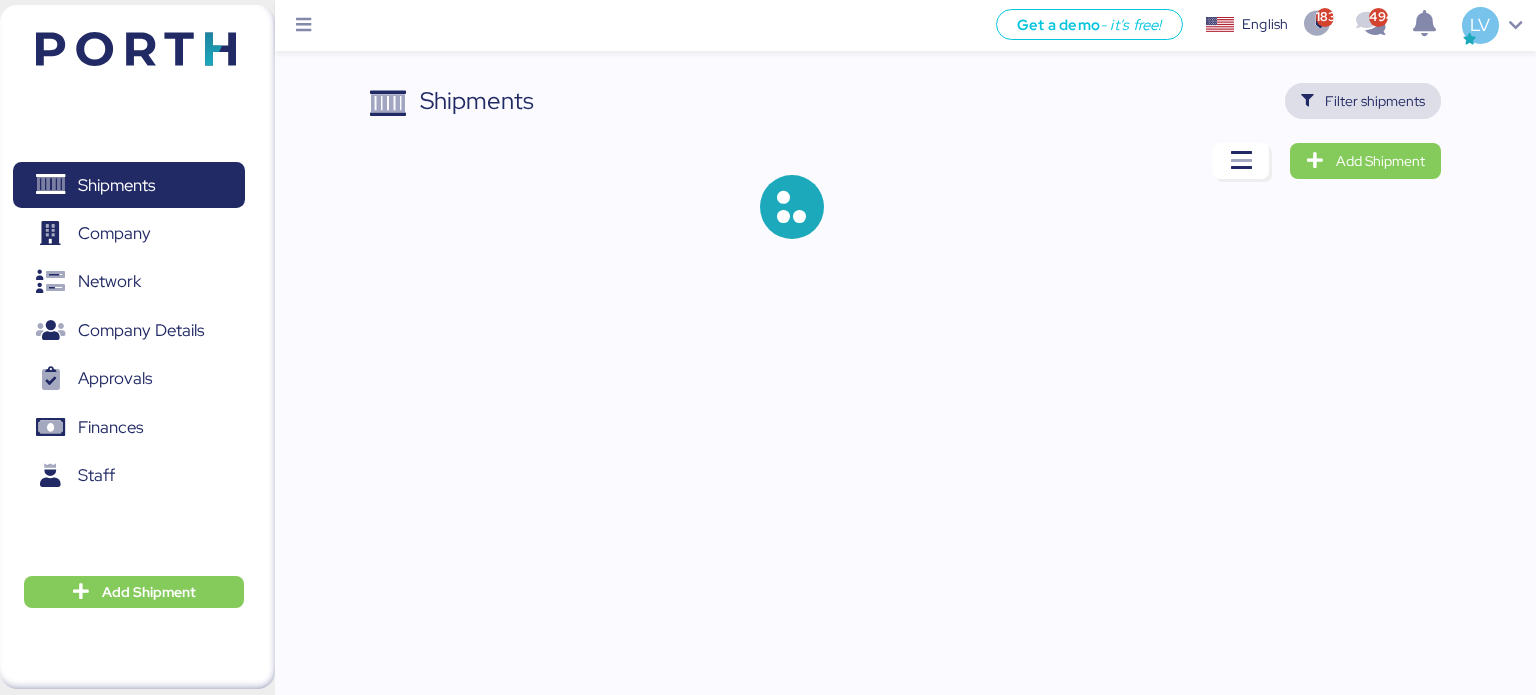 click on "Filter shipments" at bounding box center (1375, 101) 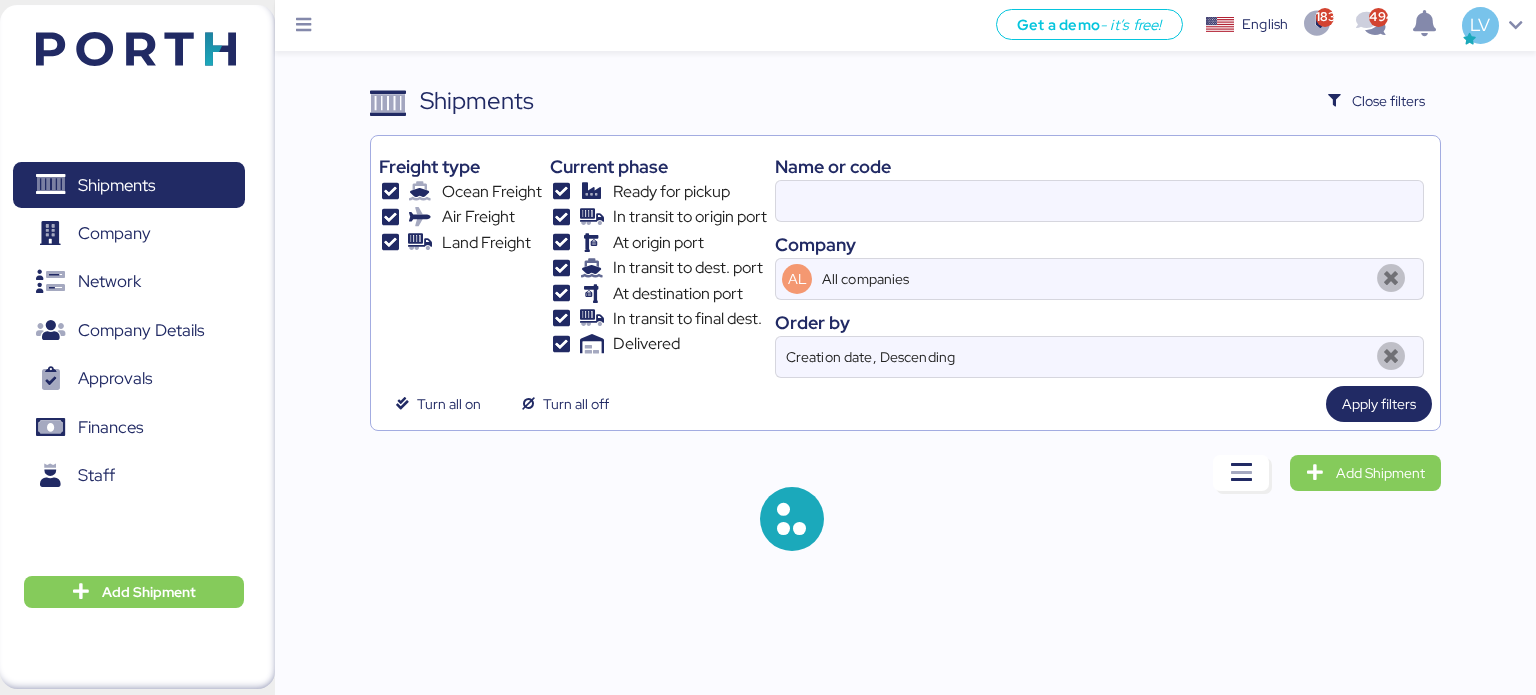 click on "Name or code" at bounding box center (1099, 166) 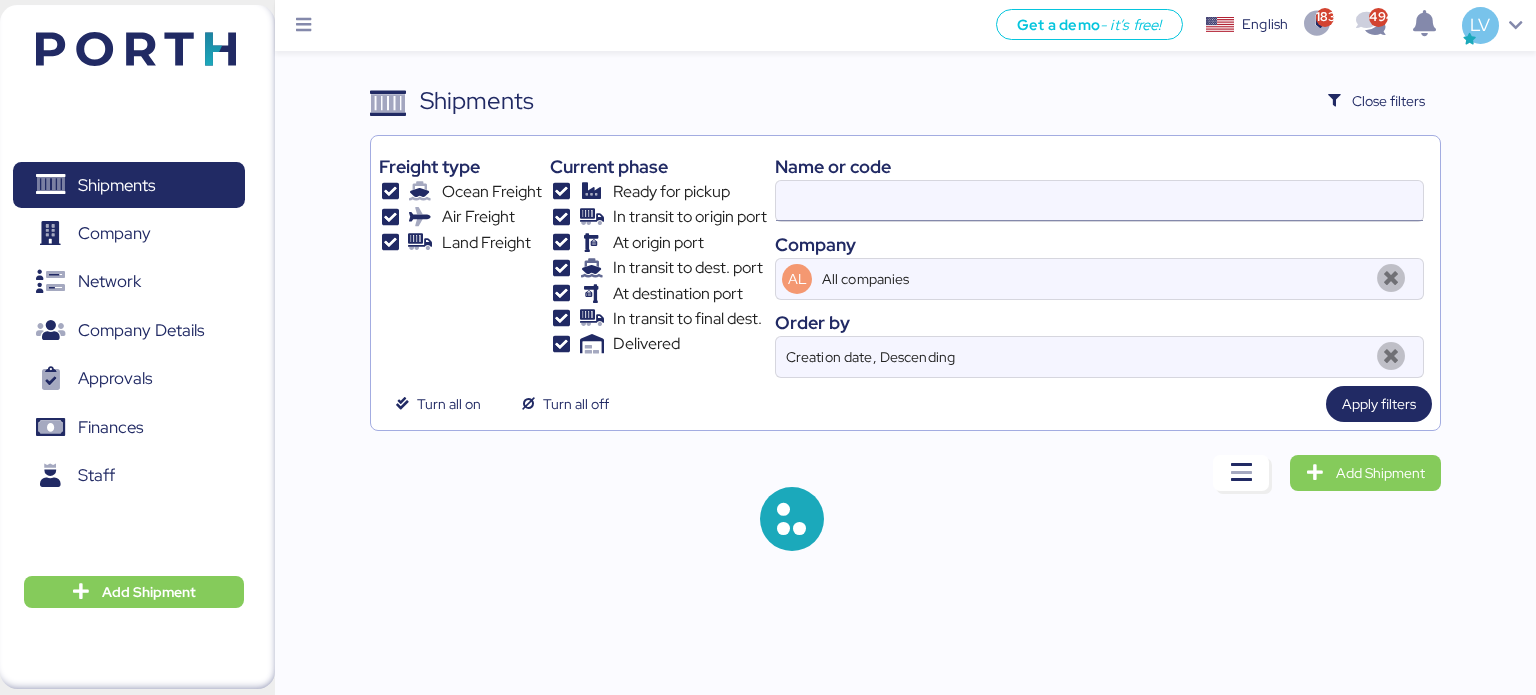 click at bounding box center [1099, 201] 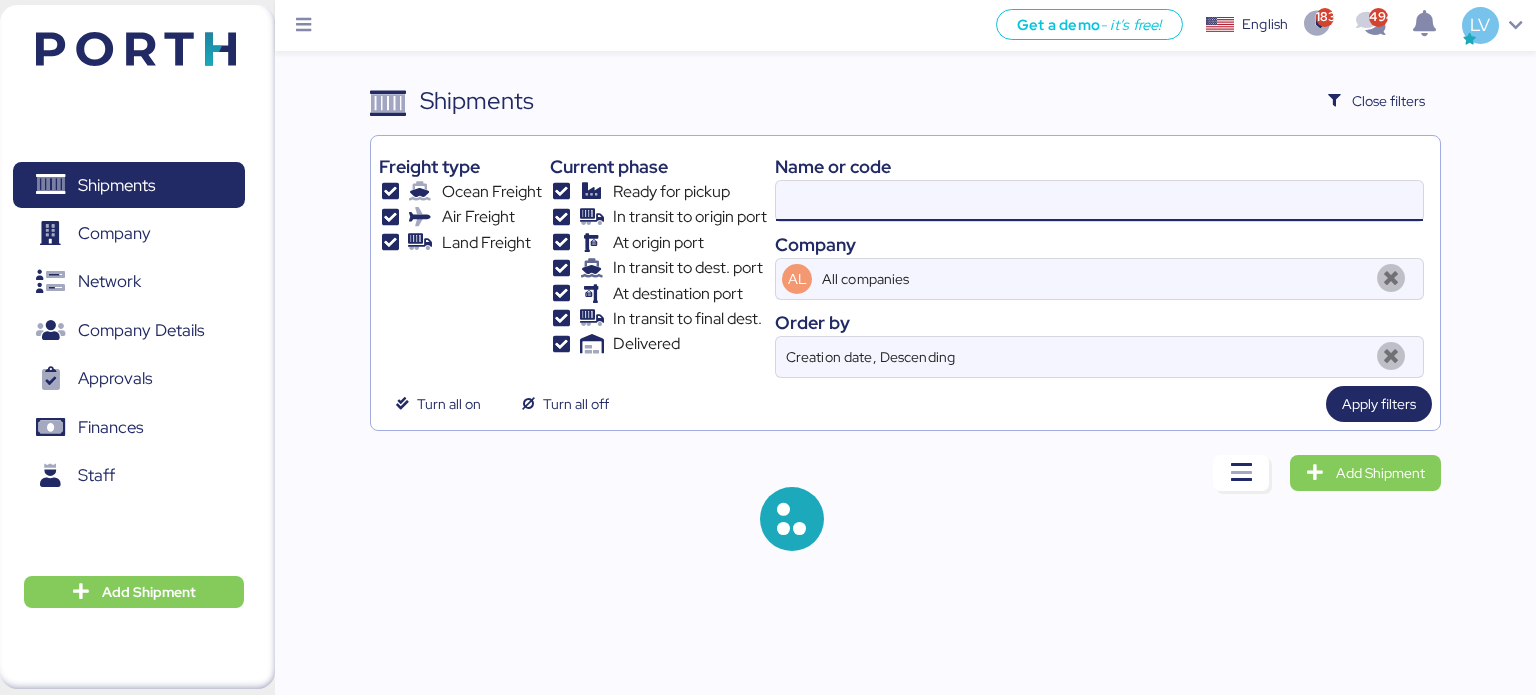 click at bounding box center [1099, 201] 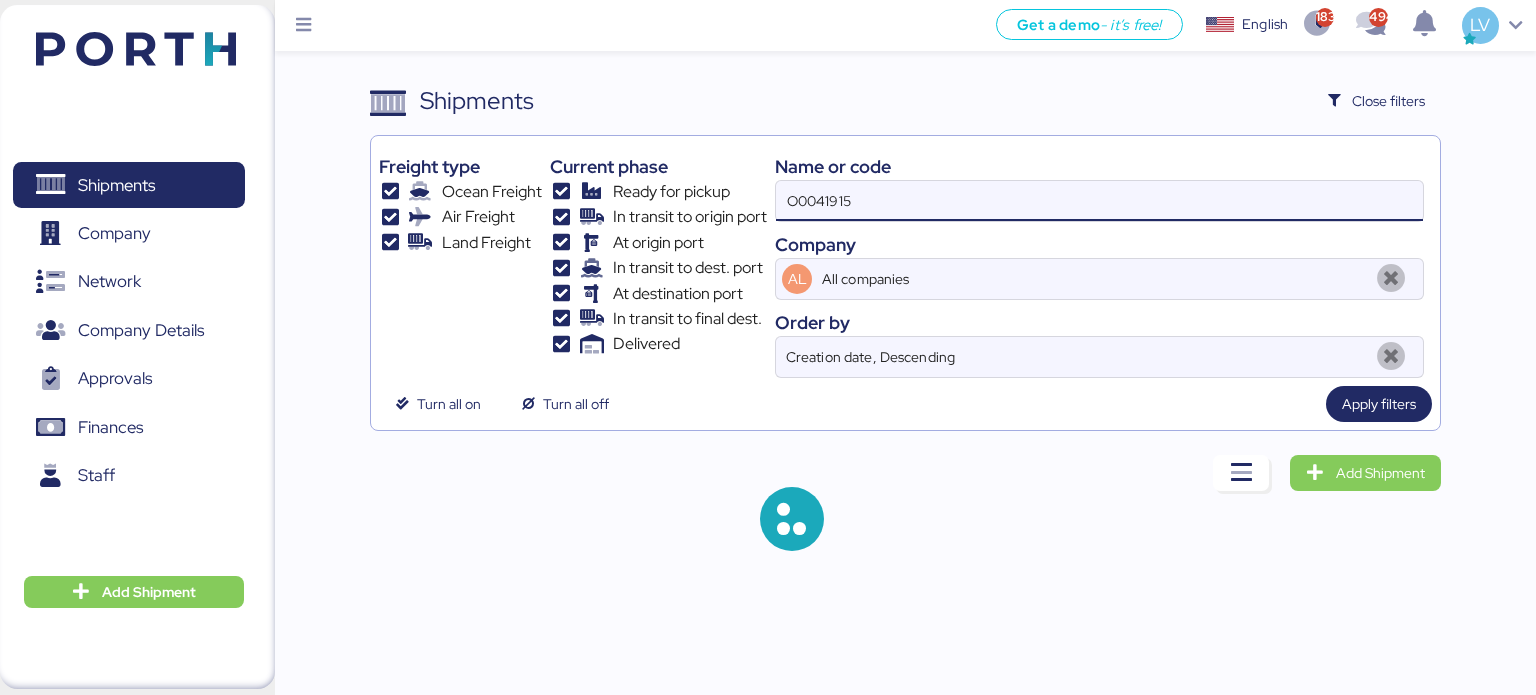 type on "O0041915" 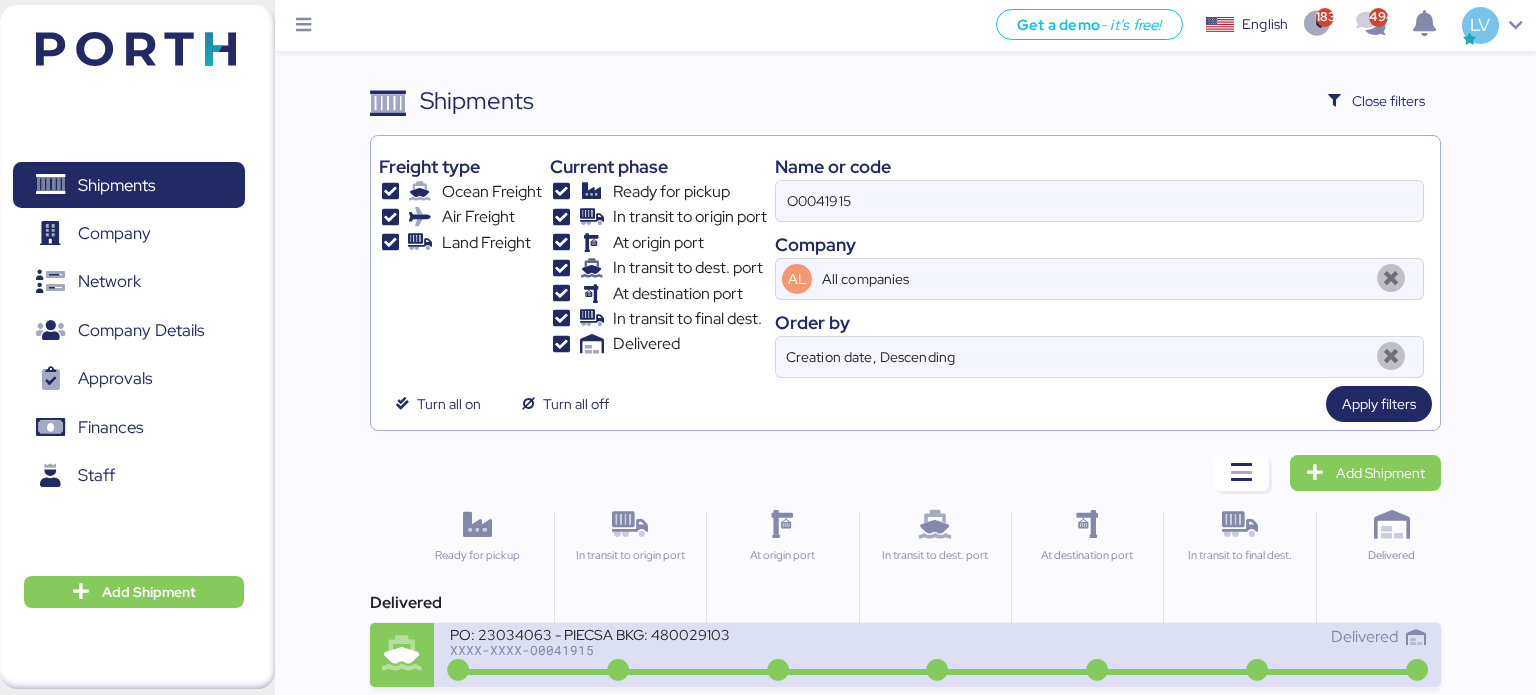 click on "PO: 23034063 - PIECSA  BKG: 480029103" at bounding box center (690, 633) 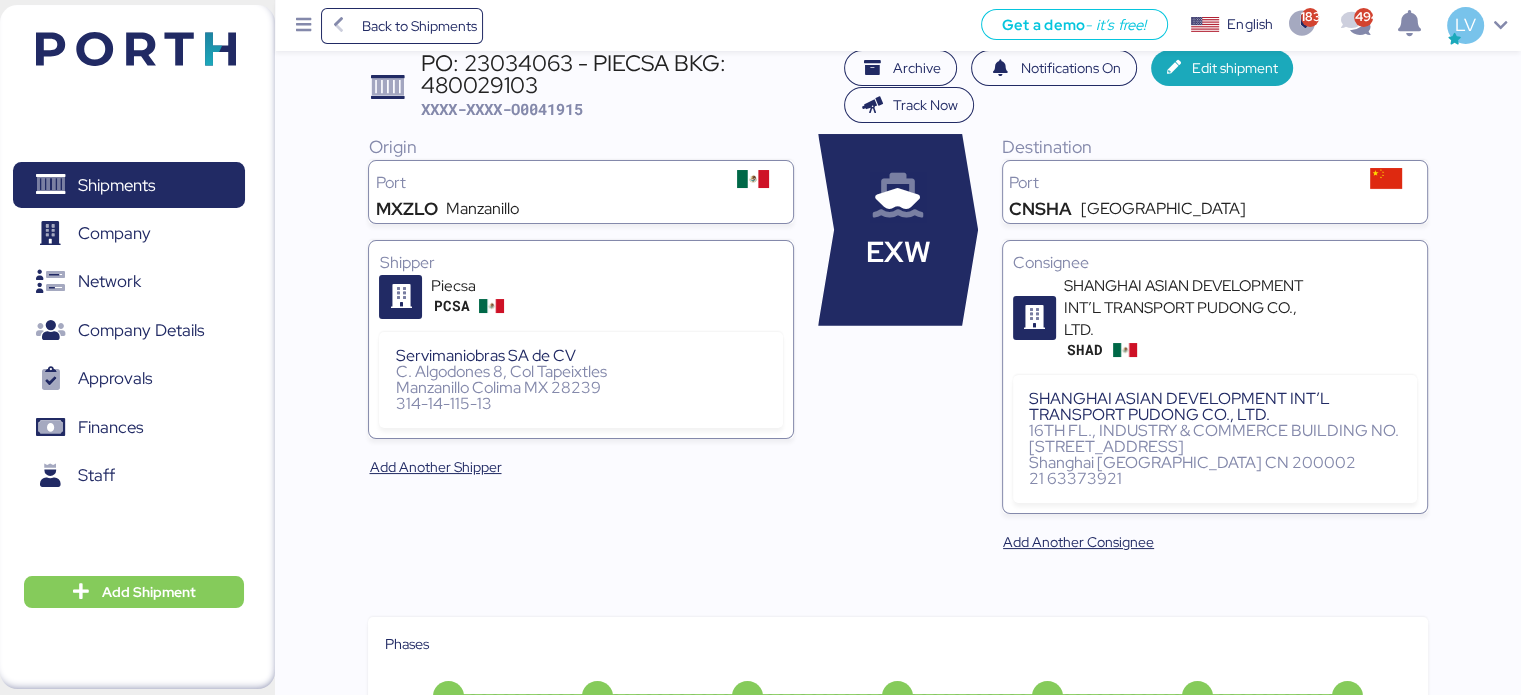 scroll, scrollTop: 0, scrollLeft: 0, axis: both 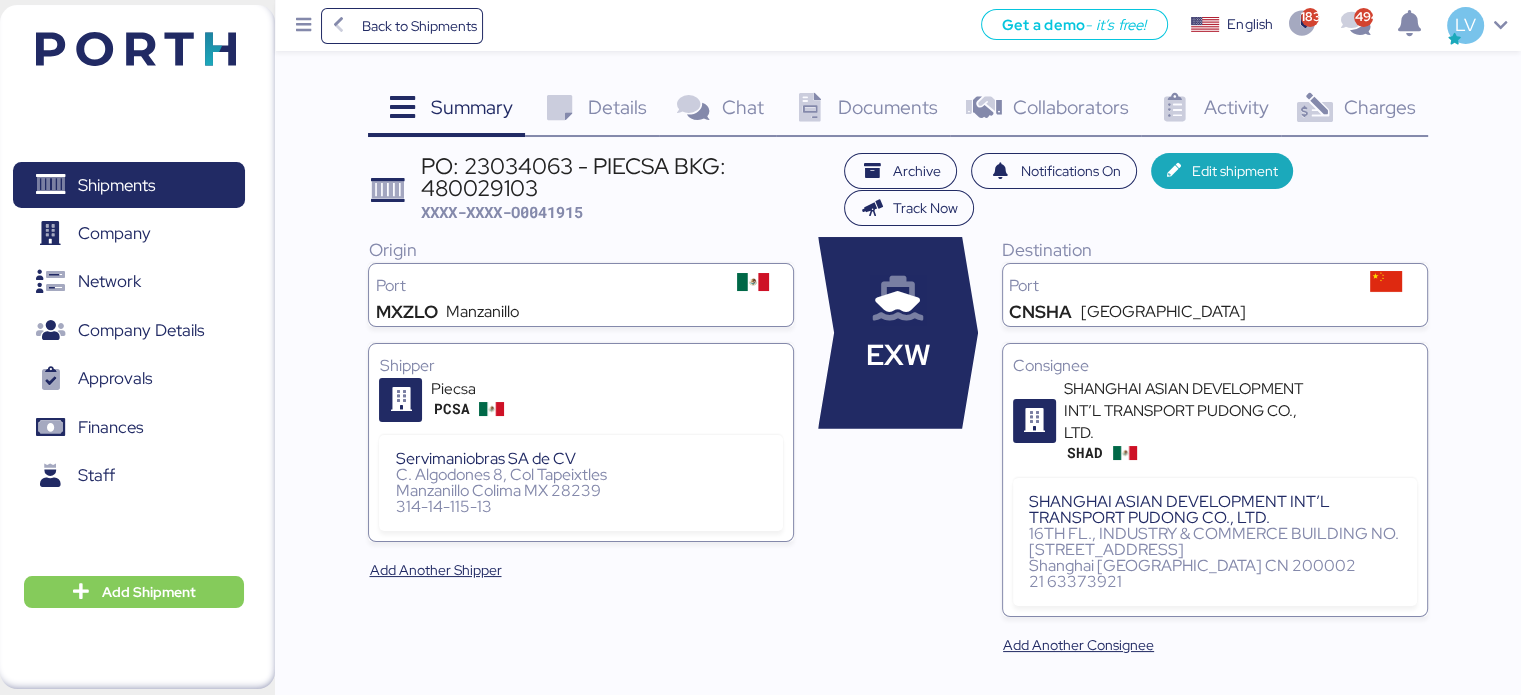 click at bounding box center [558, 108] 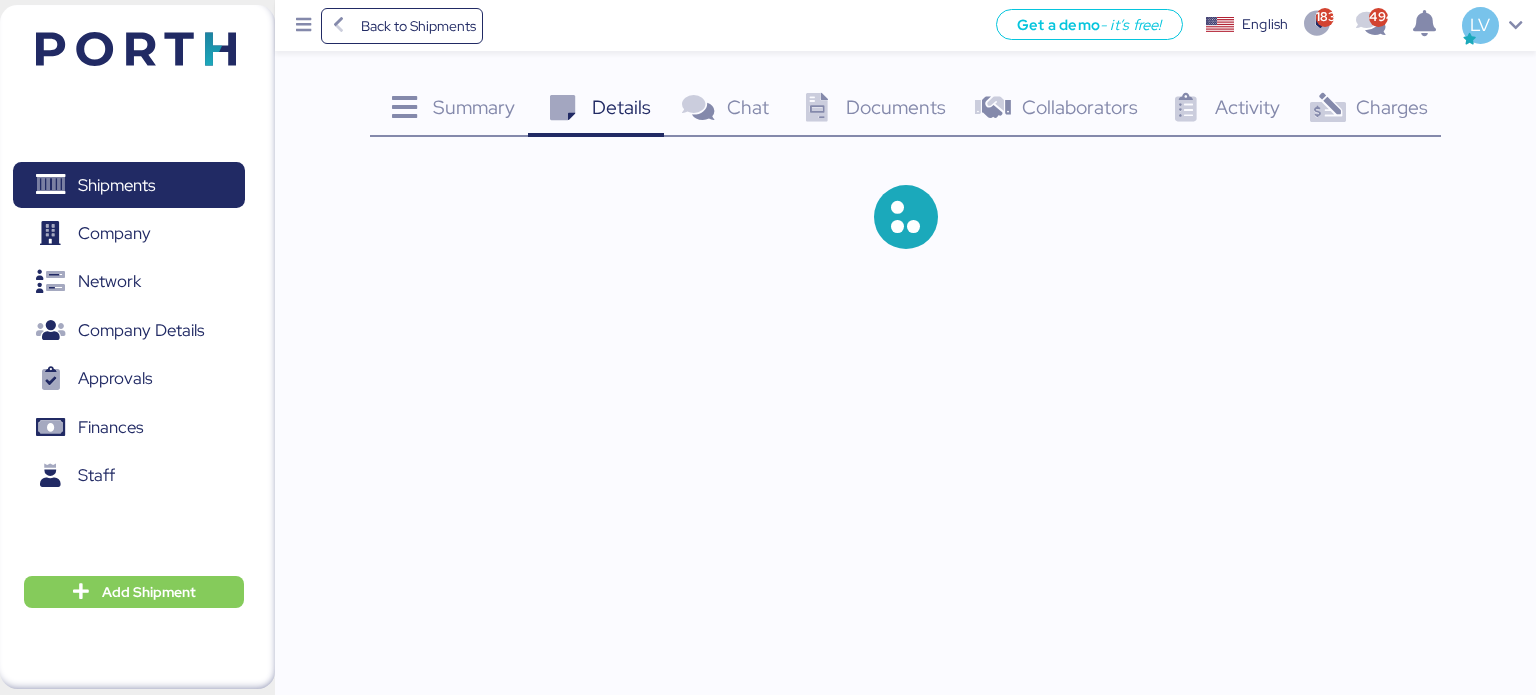 click at bounding box center [562, 108] 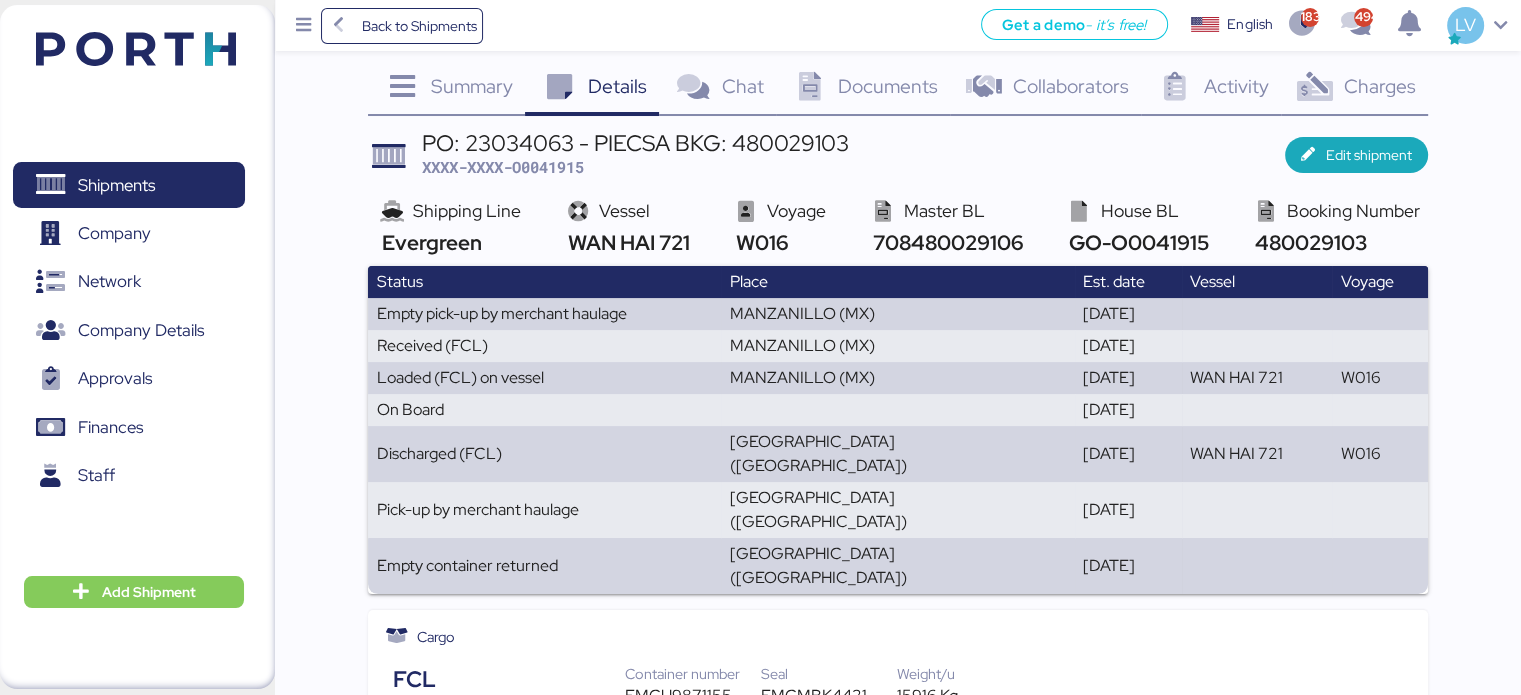 scroll, scrollTop: 0, scrollLeft: 0, axis: both 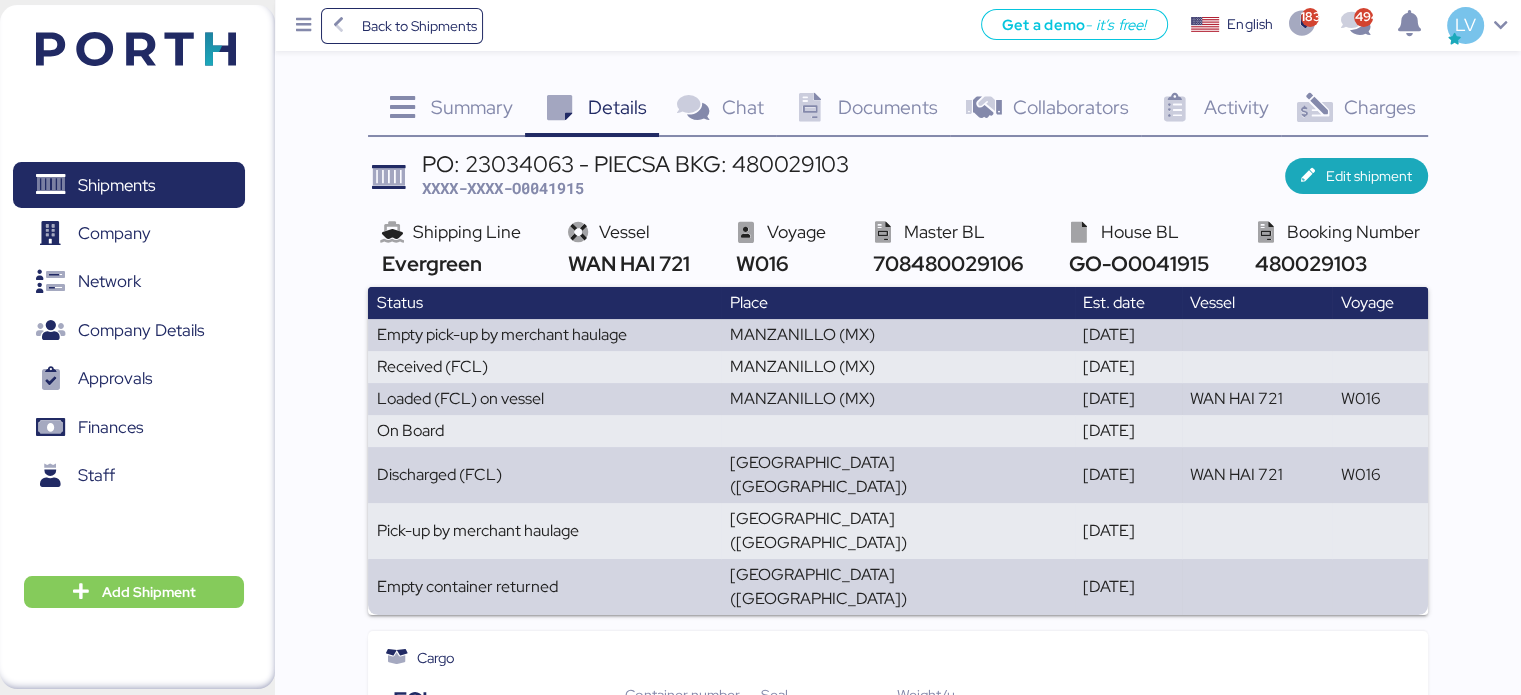 click on "Charges 0" at bounding box center [1354, 110] 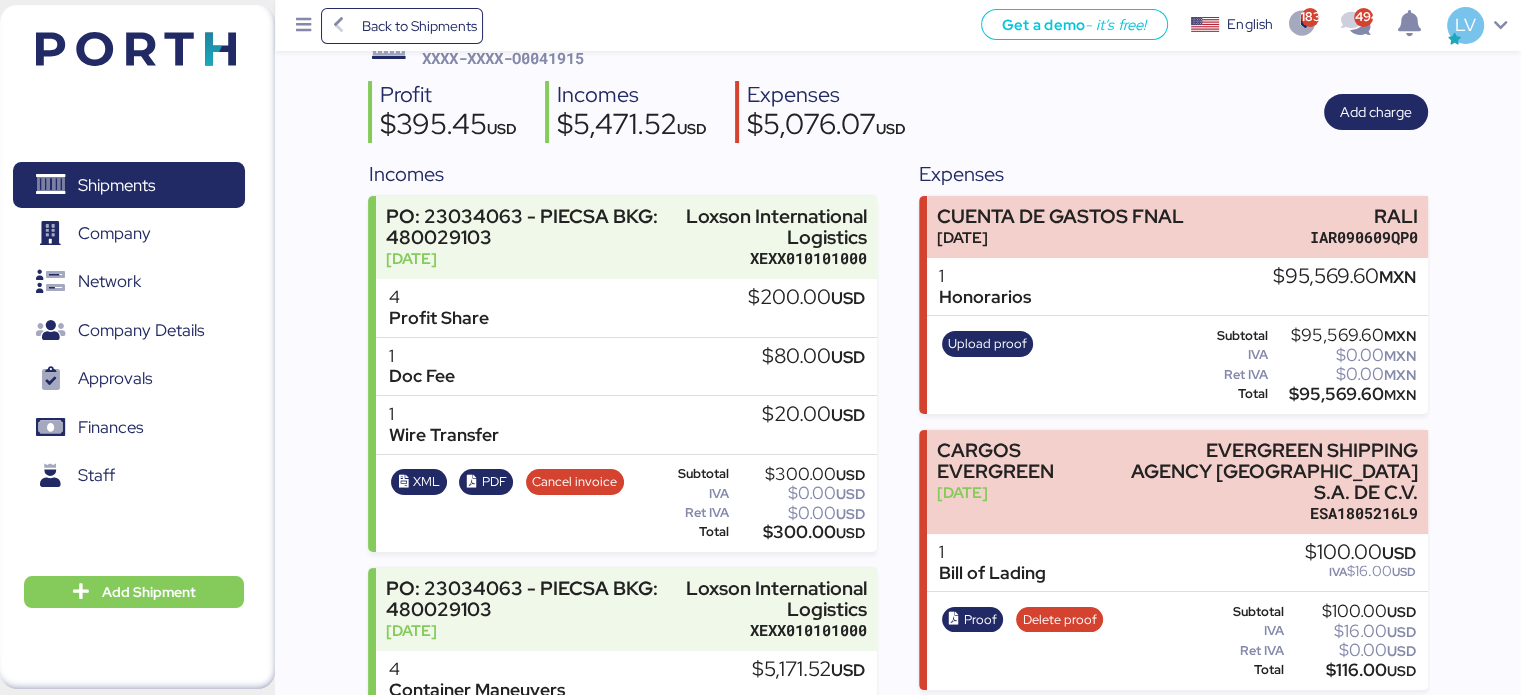scroll, scrollTop: 0, scrollLeft: 0, axis: both 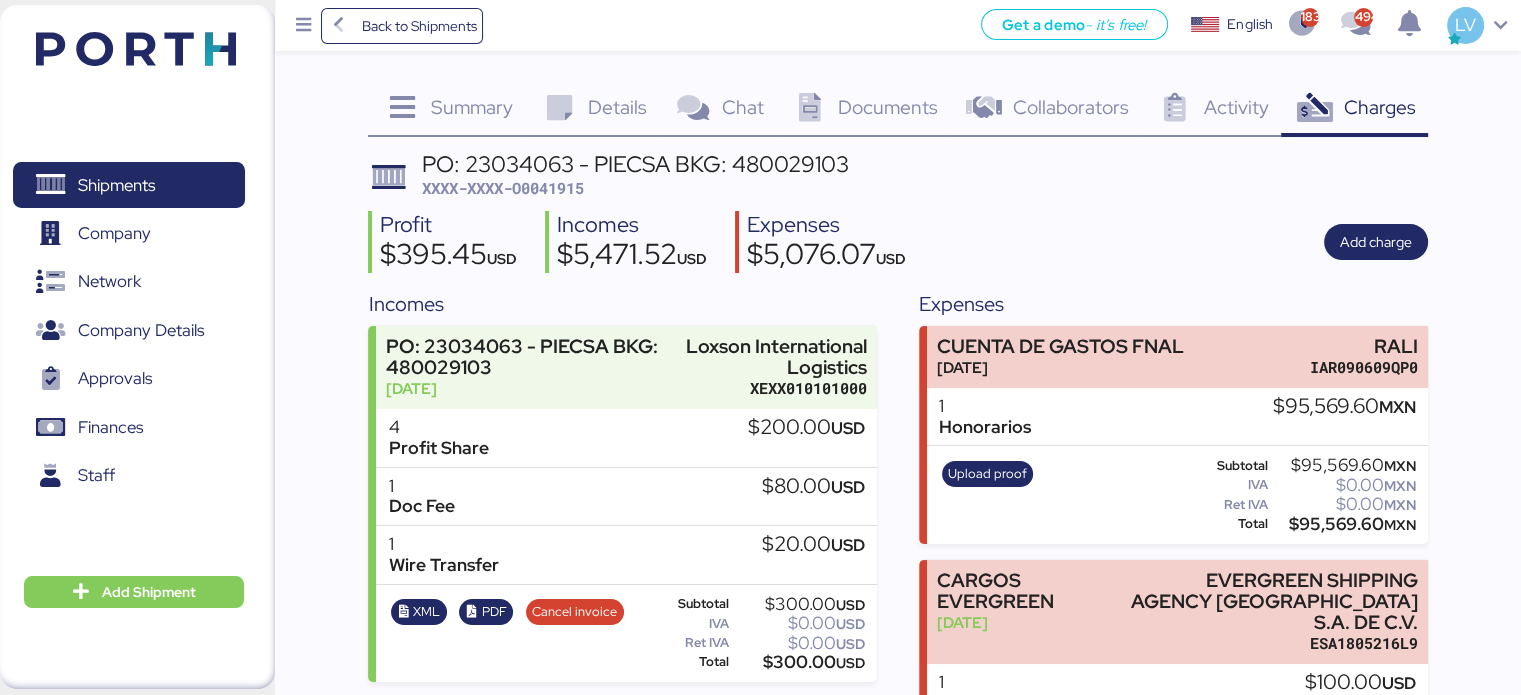click on "XXXX-XXXX-O0041915" at bounding box center [503, 188] 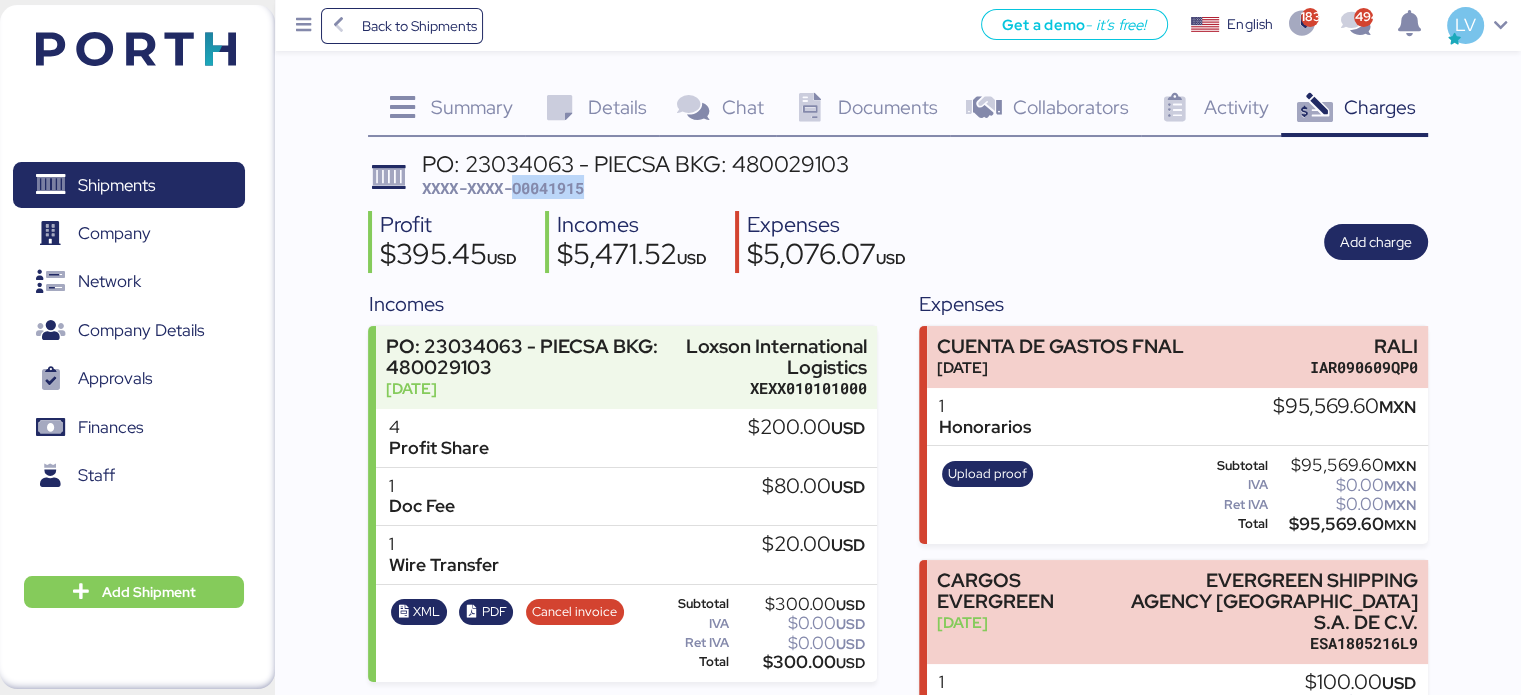click on "XXXX-XXXX-O0041915" at bounding box center (503, 188) 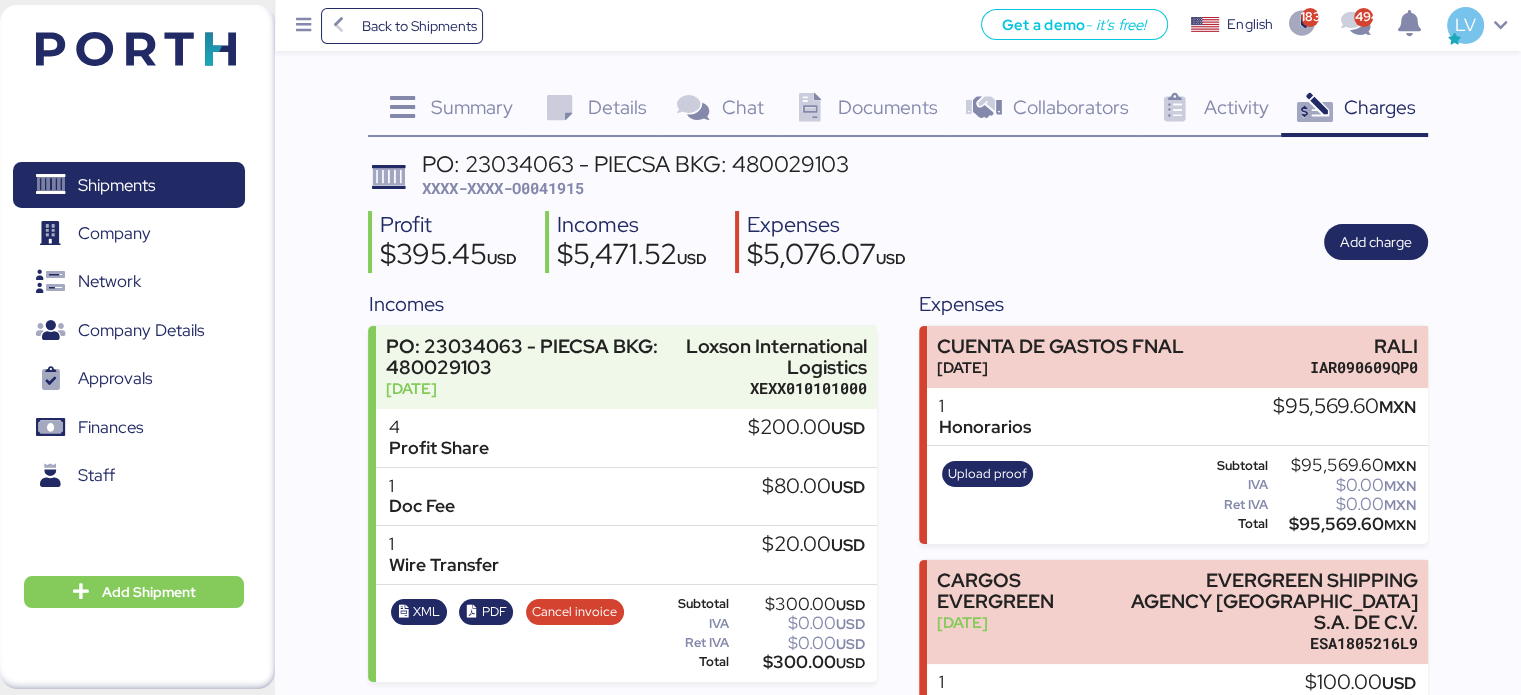 click on "Back to Shipments Get a demo  - it’s free! Get a demo  English Inglés English   1839   494     LV" at bounding box center [898, 25] 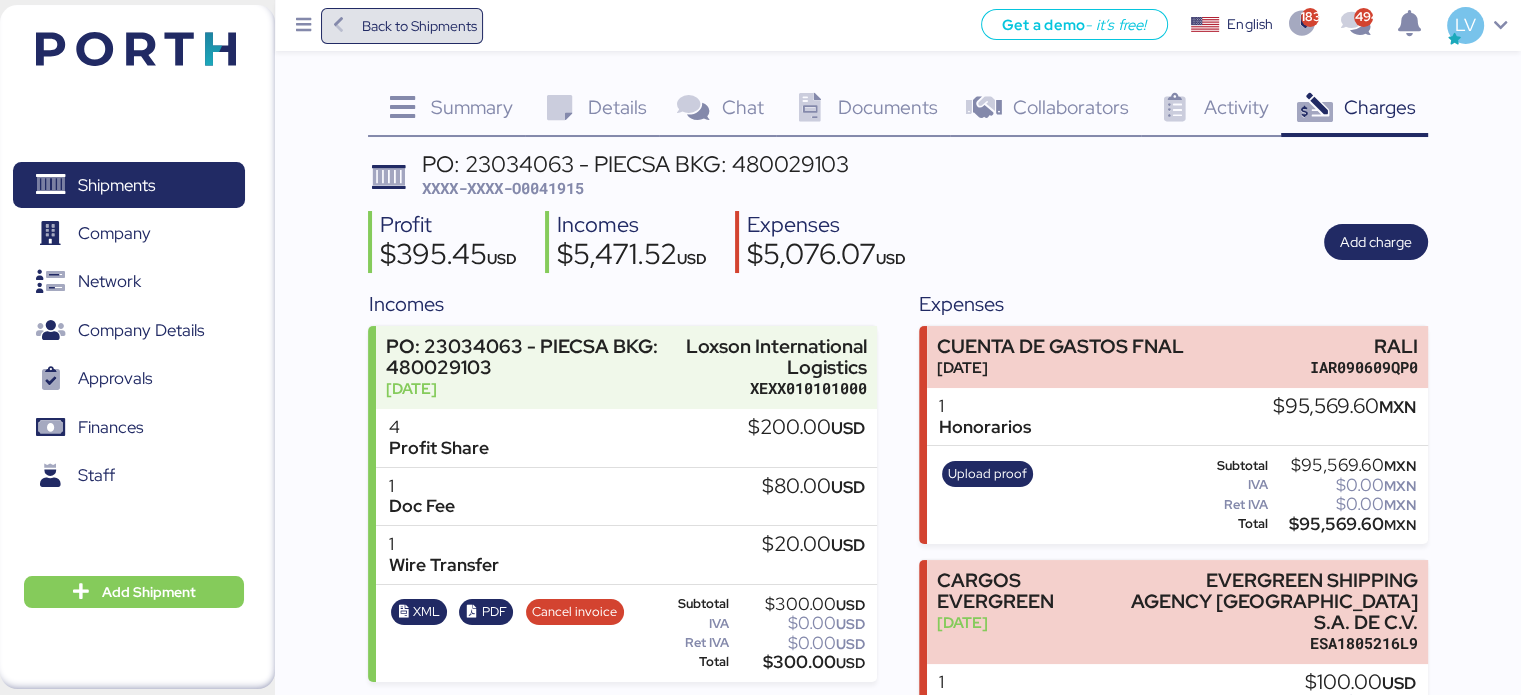 click on "Back to Shipments" at bounding box center [402, 26] 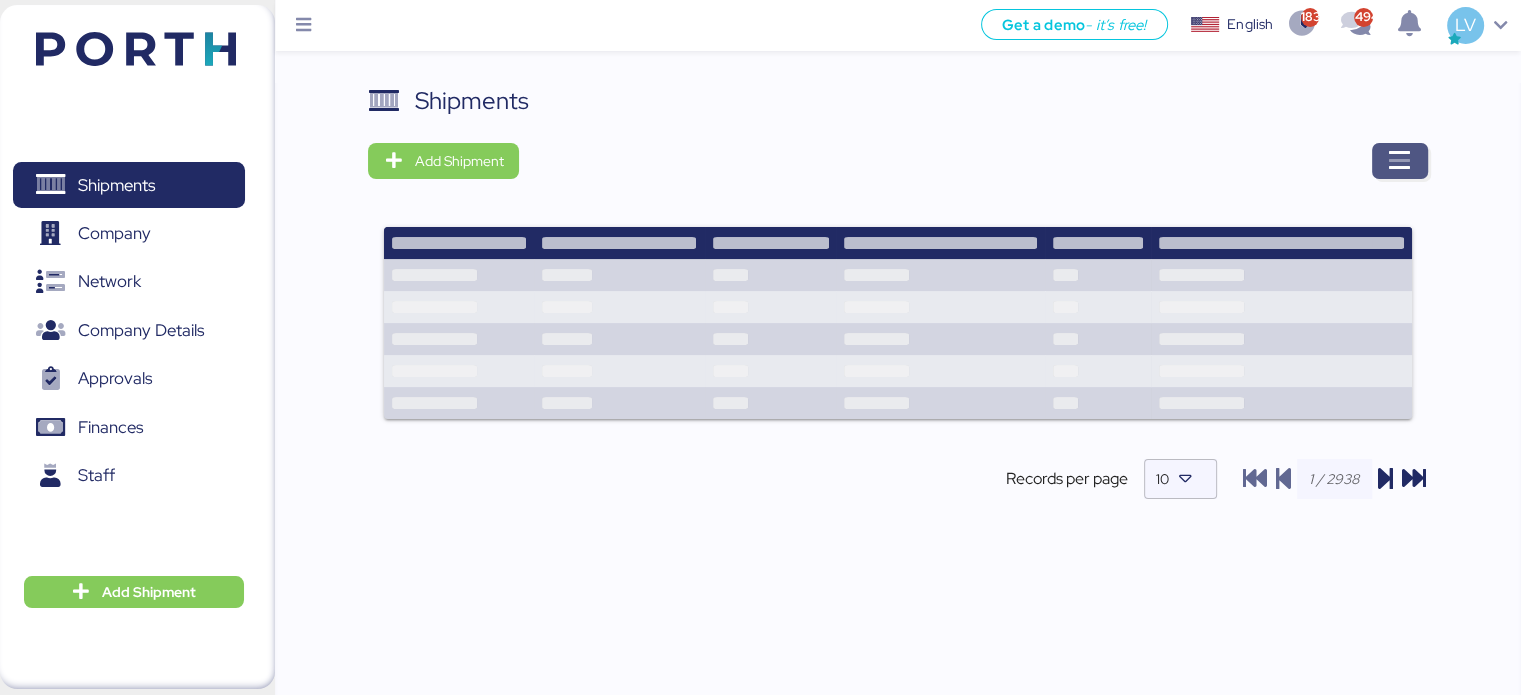 click at bounding box center [1400, 161] 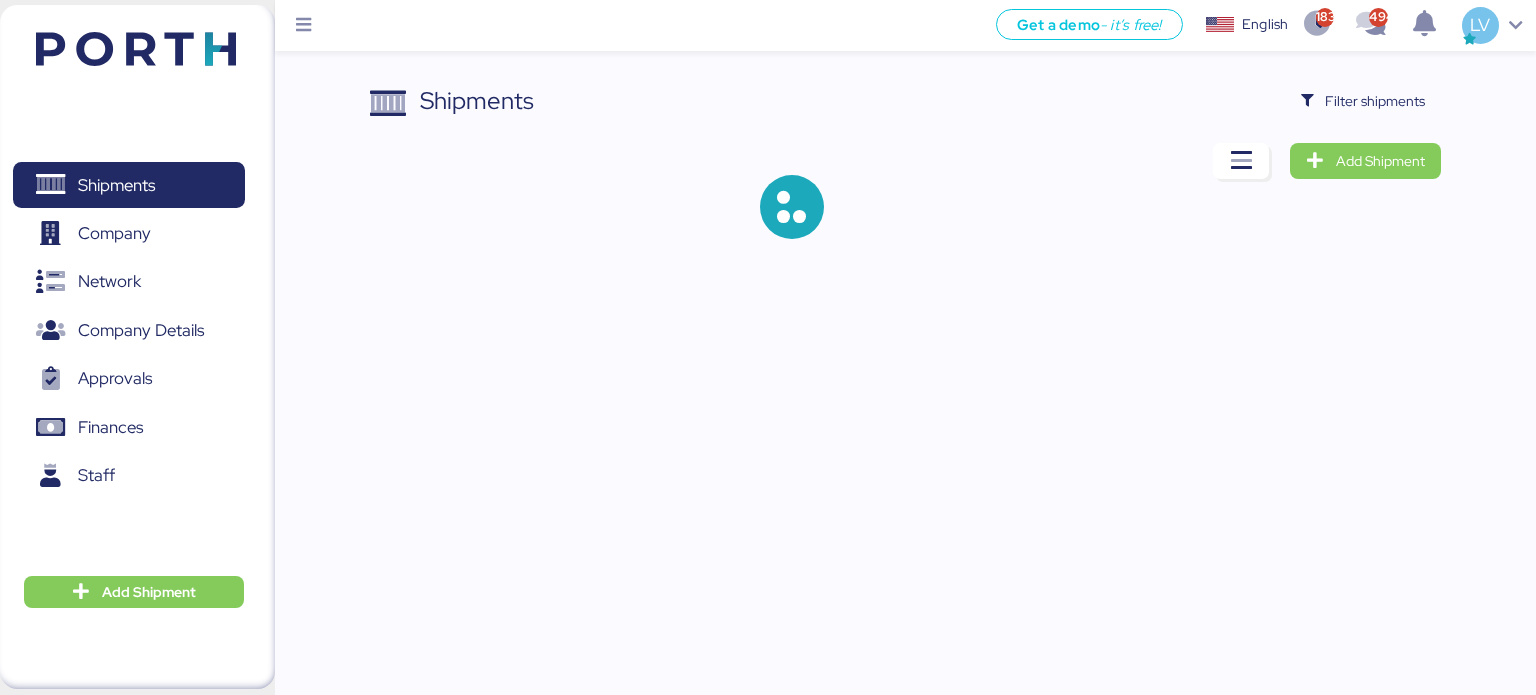click on "Shipments   Filter shipments     Add Shipment" at bounding box center [906, 177] 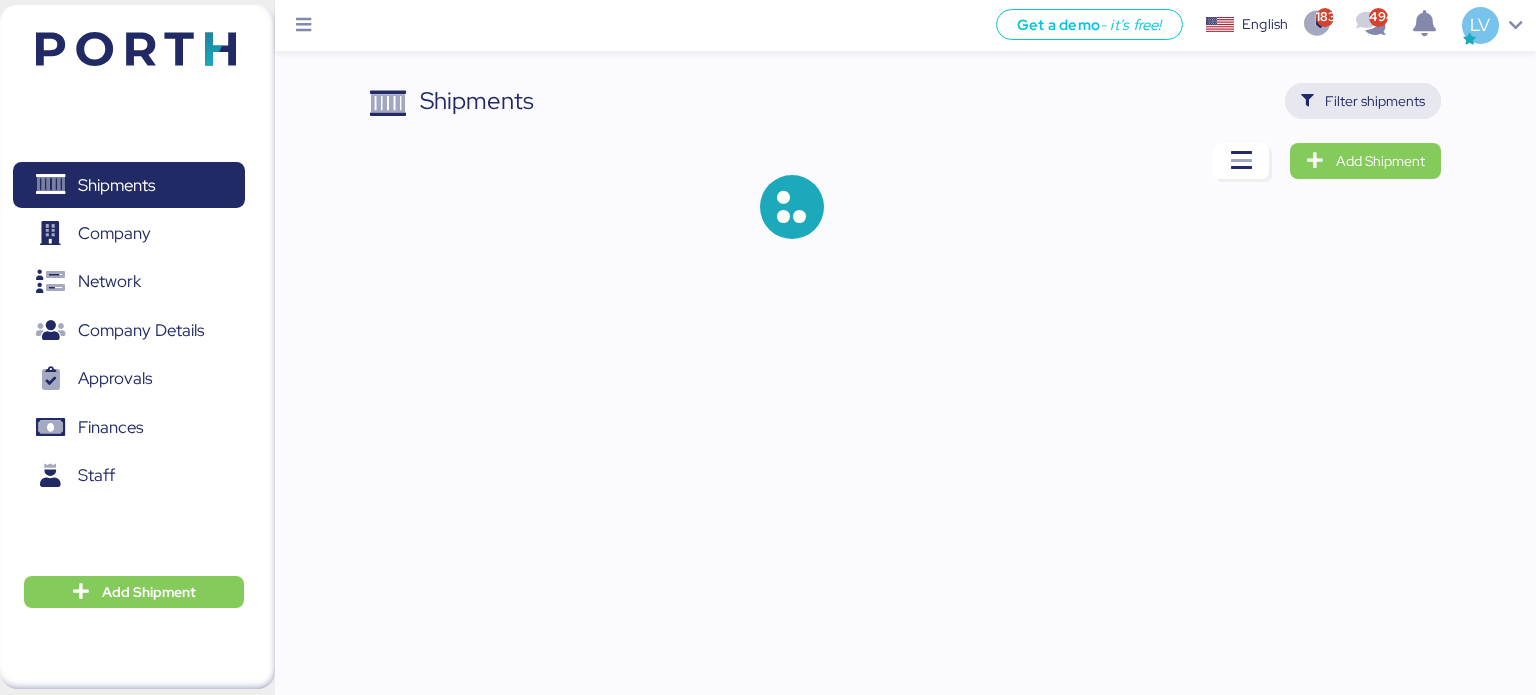 click on "Filter shipments" at bounding box center (1375, 101) 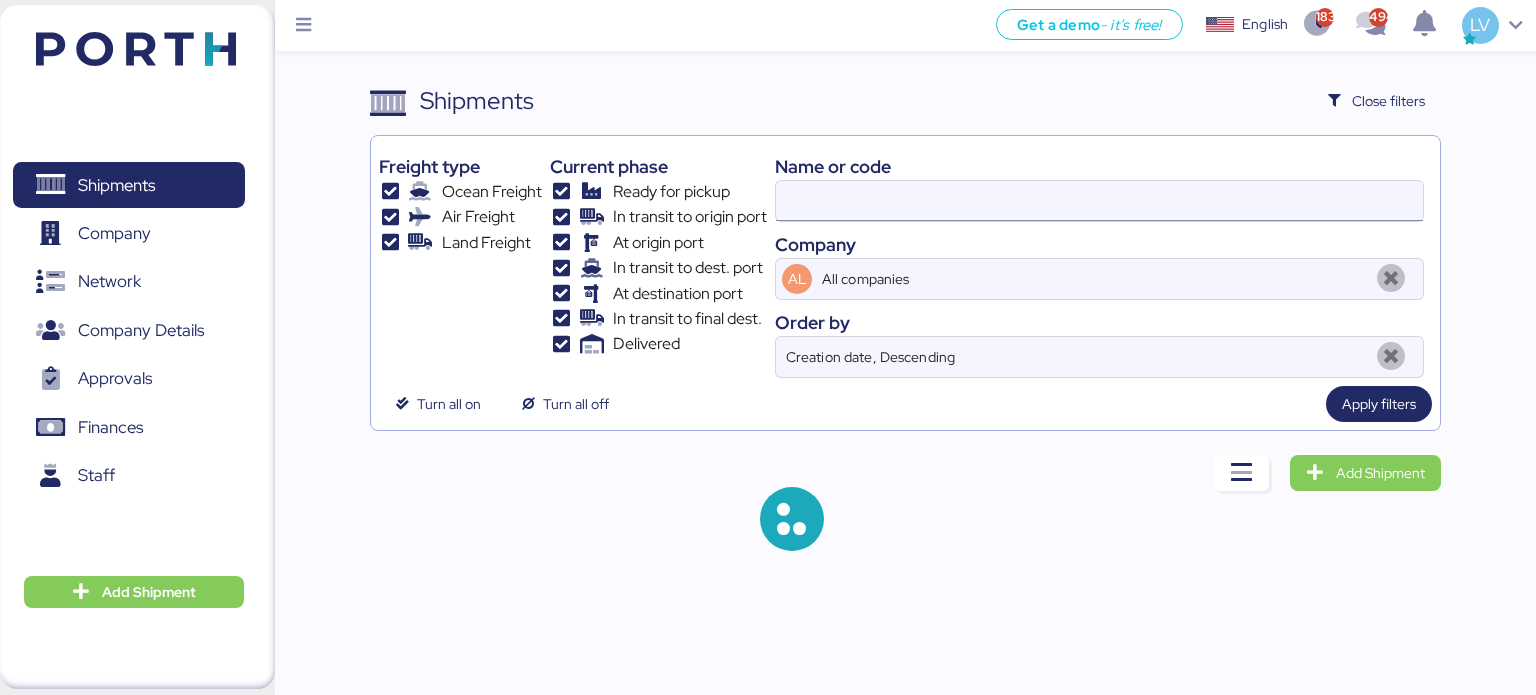click at bounding box center [1099, 201] 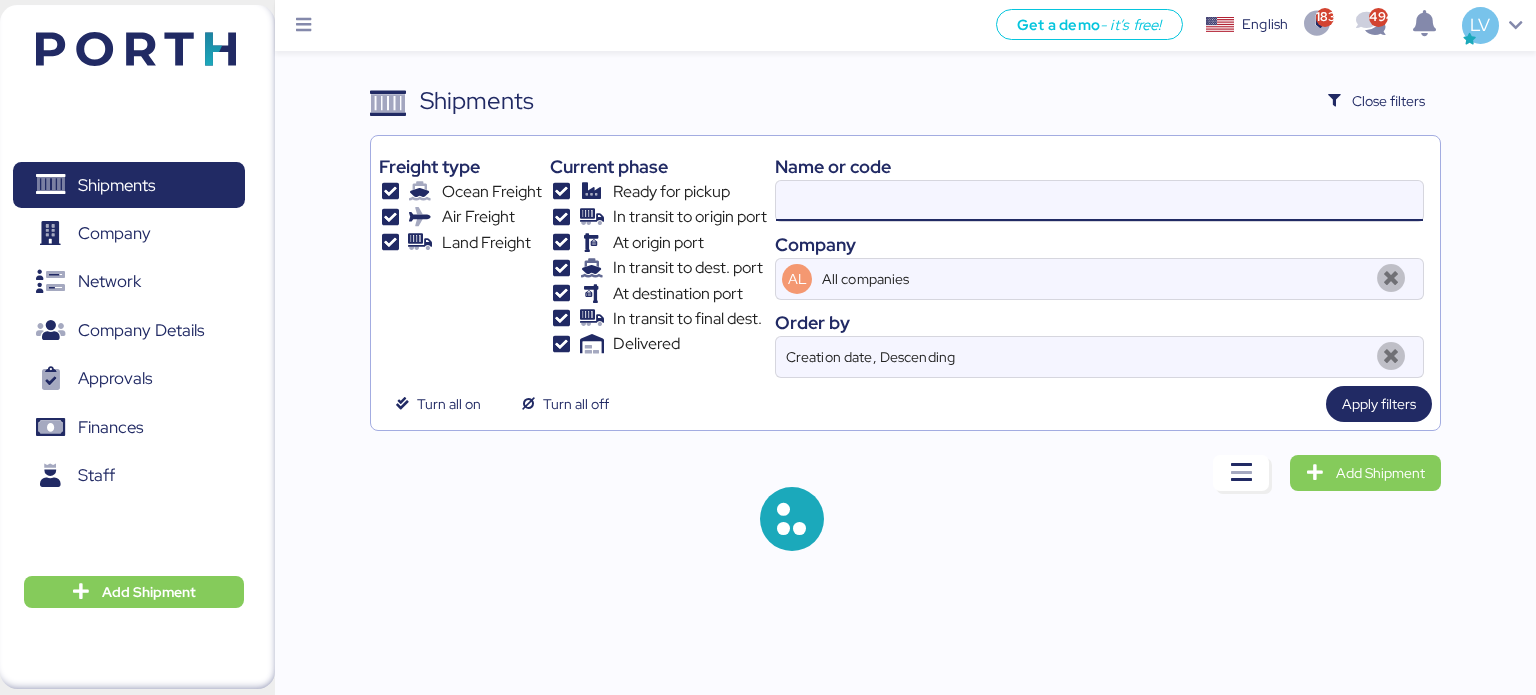 click at bounding box center [1099, 201] 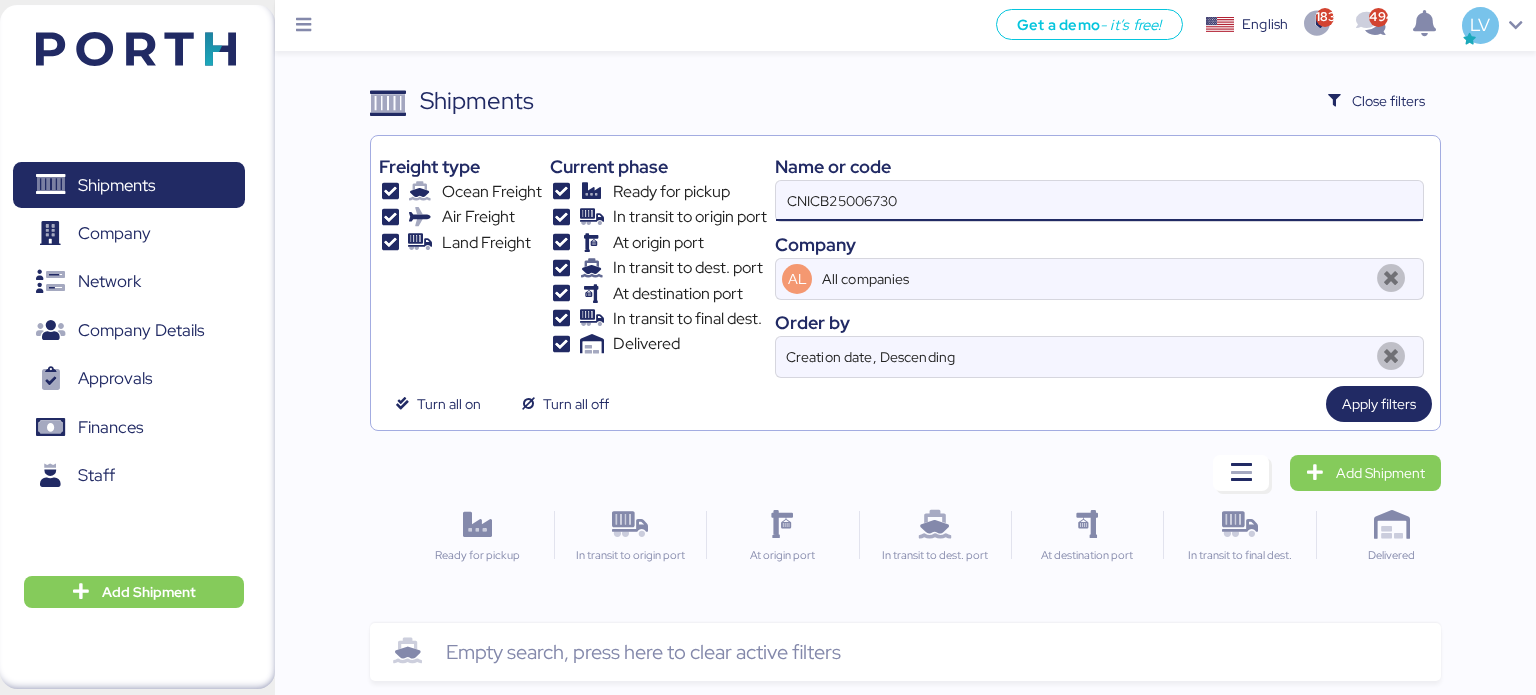 type on "CNICB25006730" 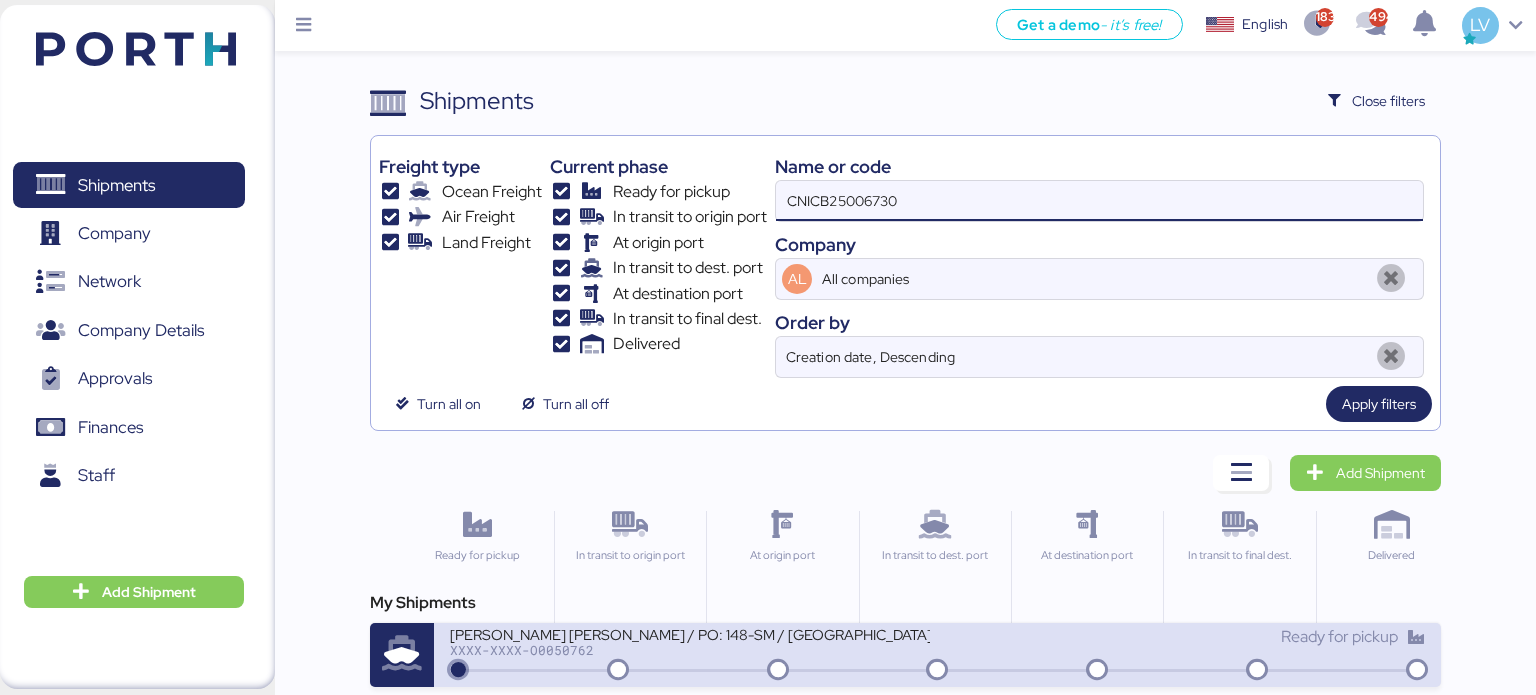 click on "[PERSON_NAME] [PERSON_NAME] / PO: 148-SM / [GEOGRAPHIC_DATA]- [GEOGRAPHIC_DATA] / 1x40 / TARJUN // BKG: CNICB25006730 XXXX-XXXX-O0050762" at bounding box center (694, 646) 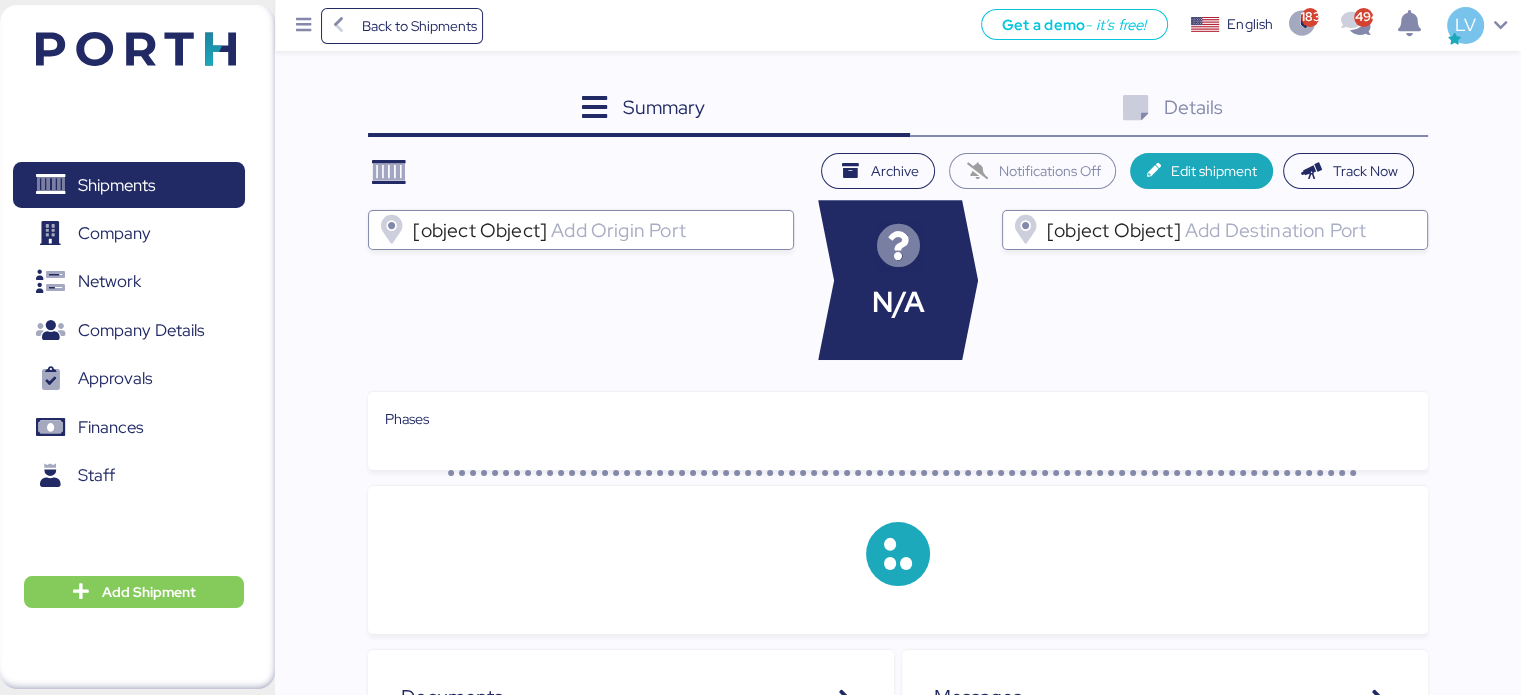 click on "Details 0" at bounding box center (1169, 110) 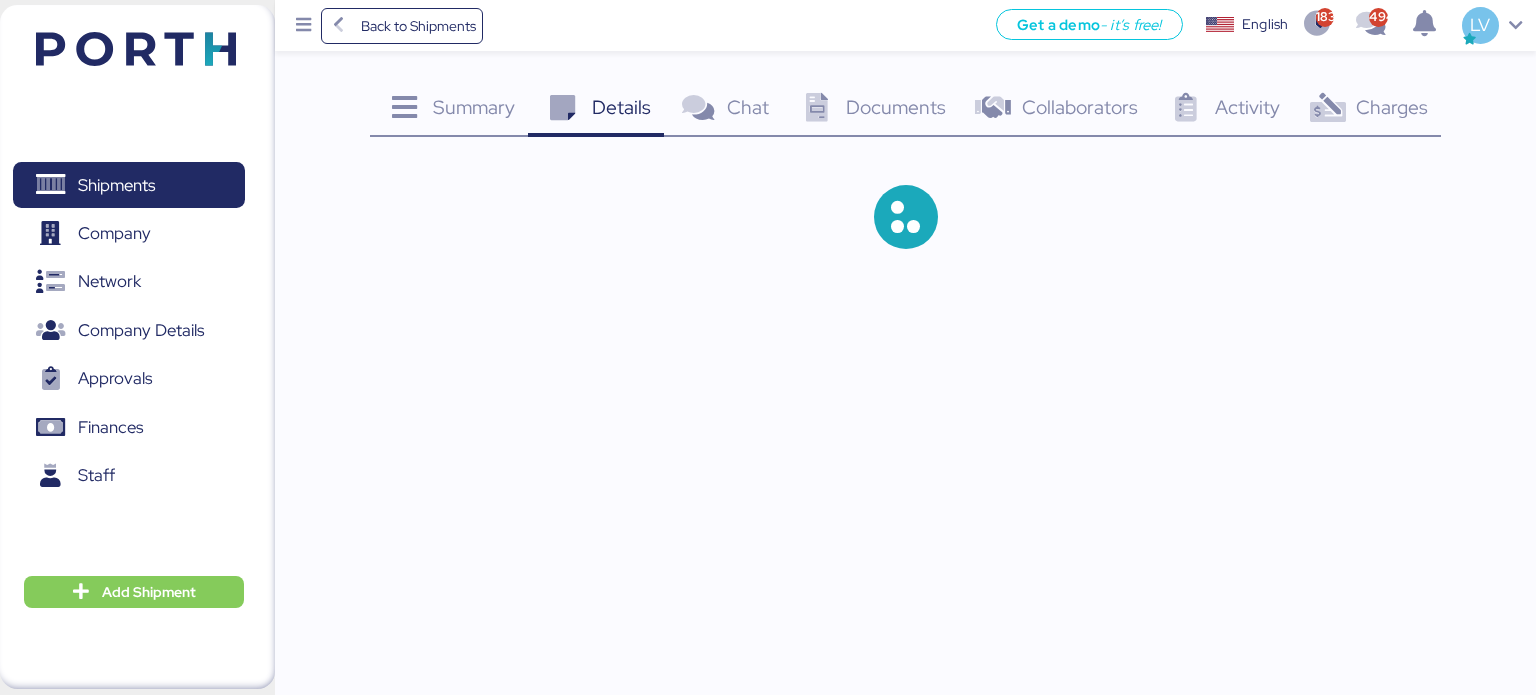 click on "Charges 0" at bounding box center (1367, 110) 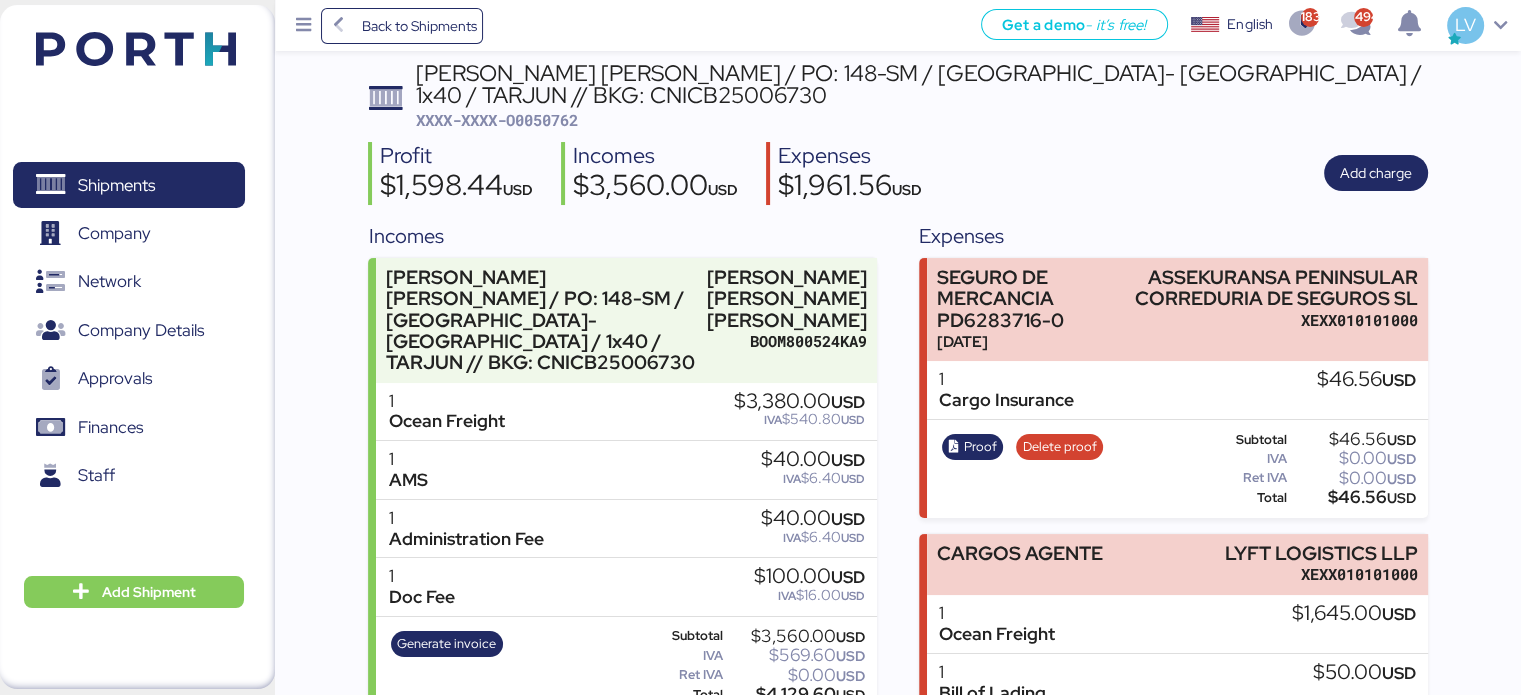 scroll, scrollTop: 0, scrollLeft: 0, axis: both 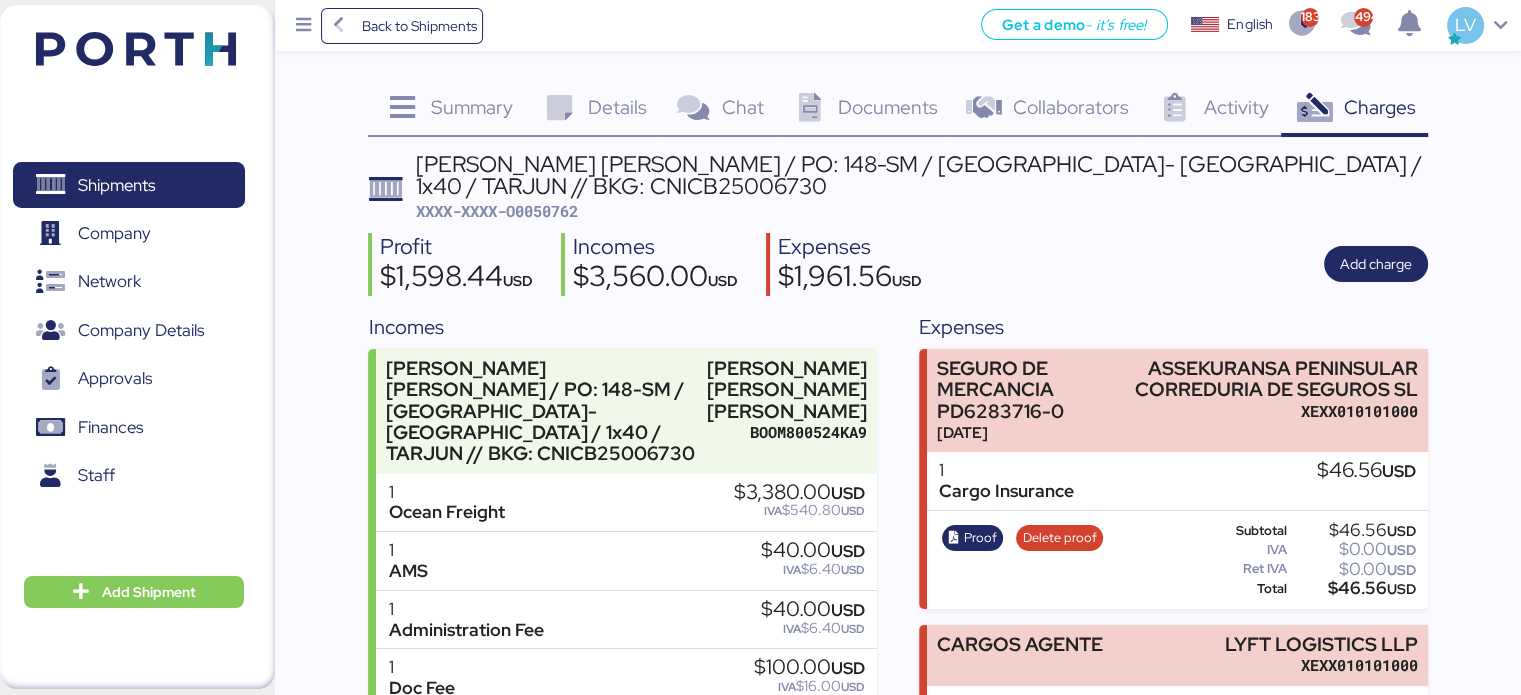click on "Add charge" at bounding box center (1376, 264) 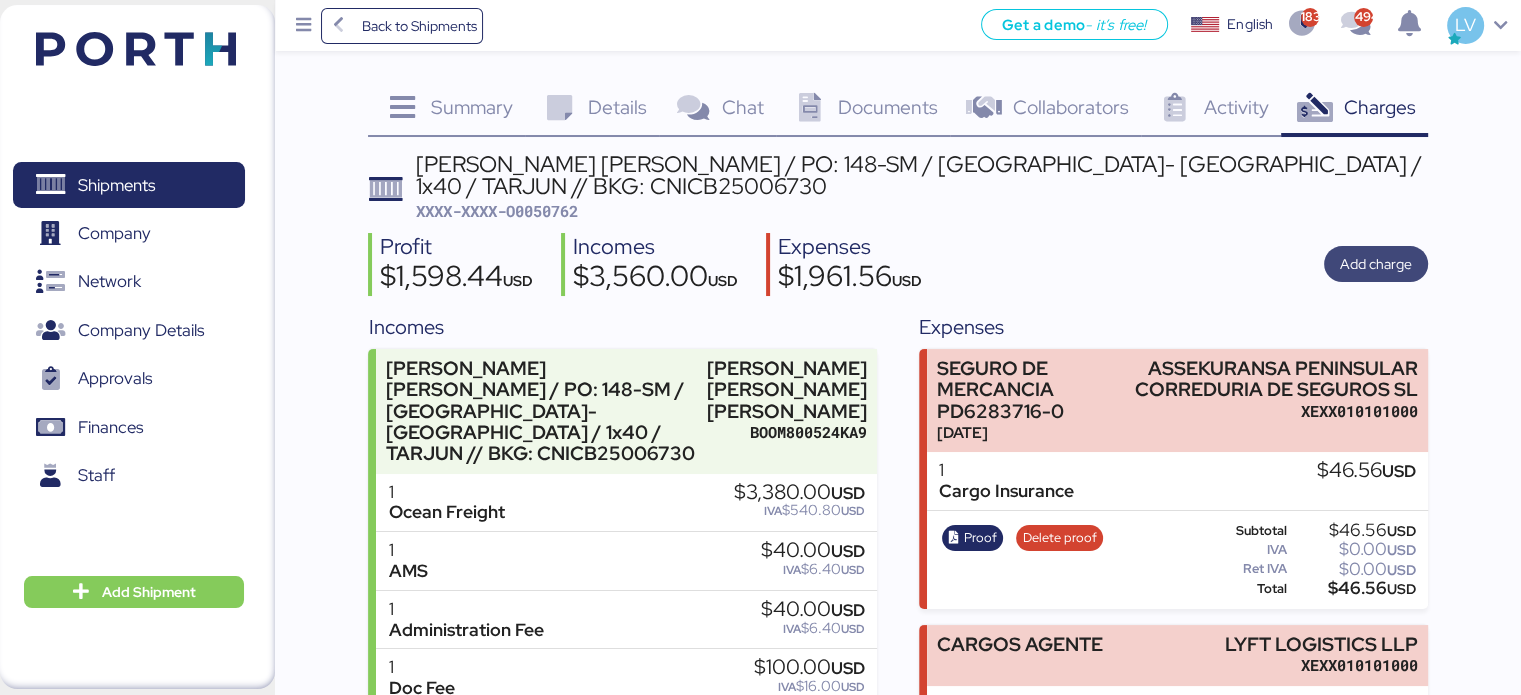 click on "Add charge" at bounding box center (1376, 264) 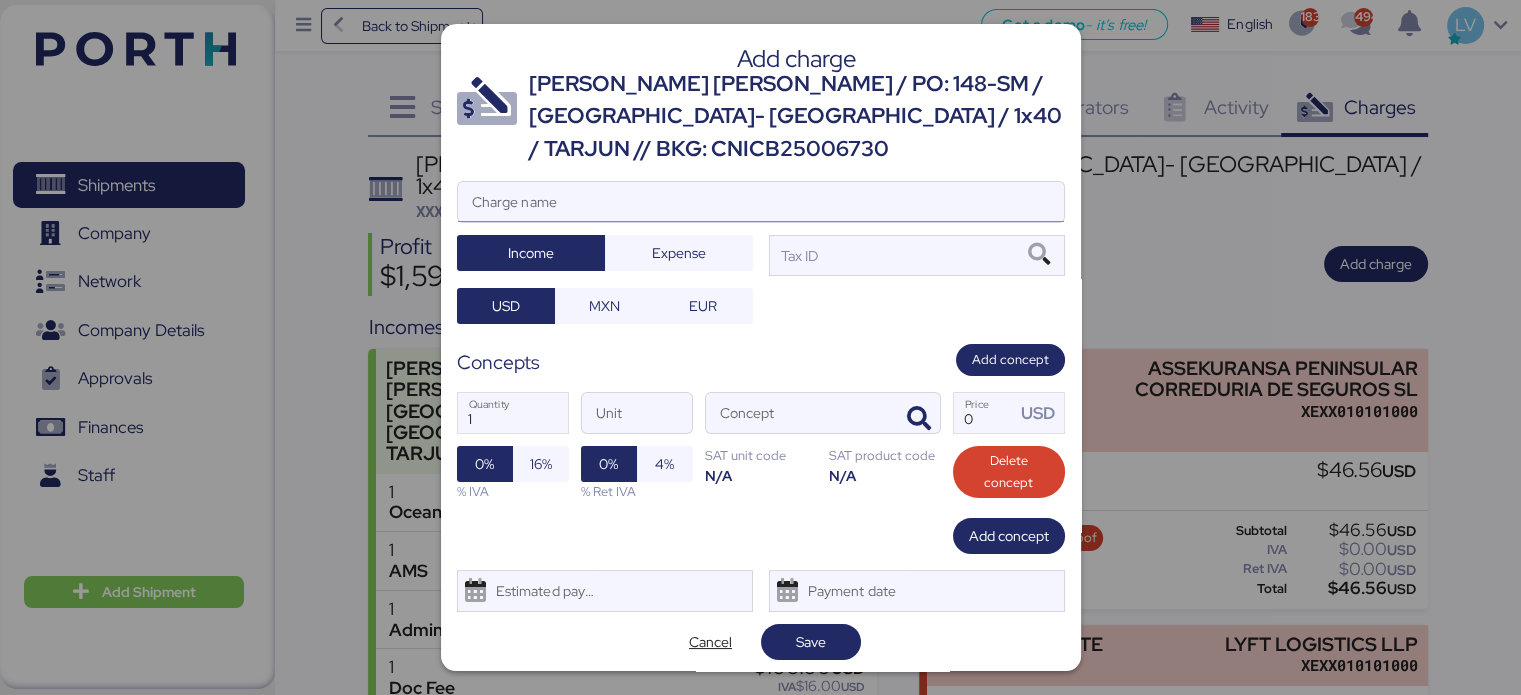 click on "Charge name" at bounding box center [761, 202] 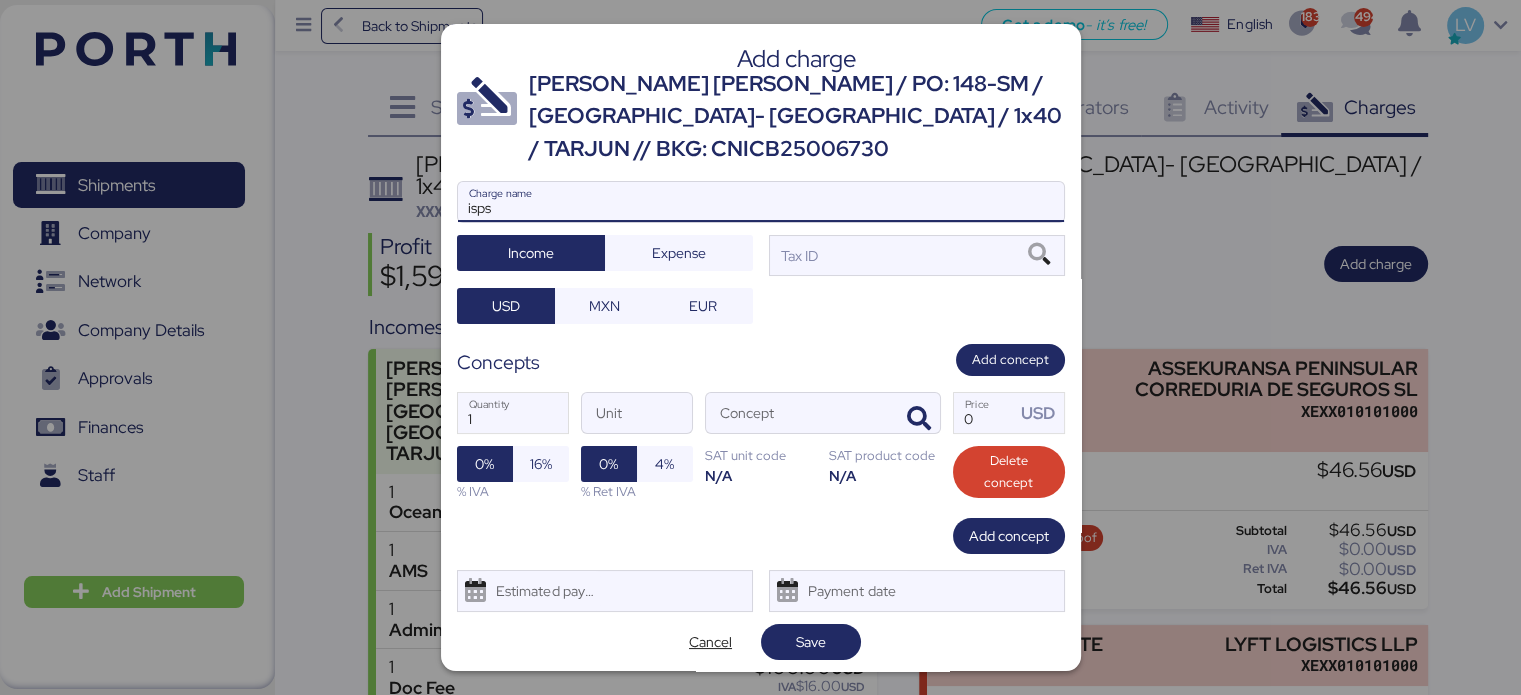type on "isps" 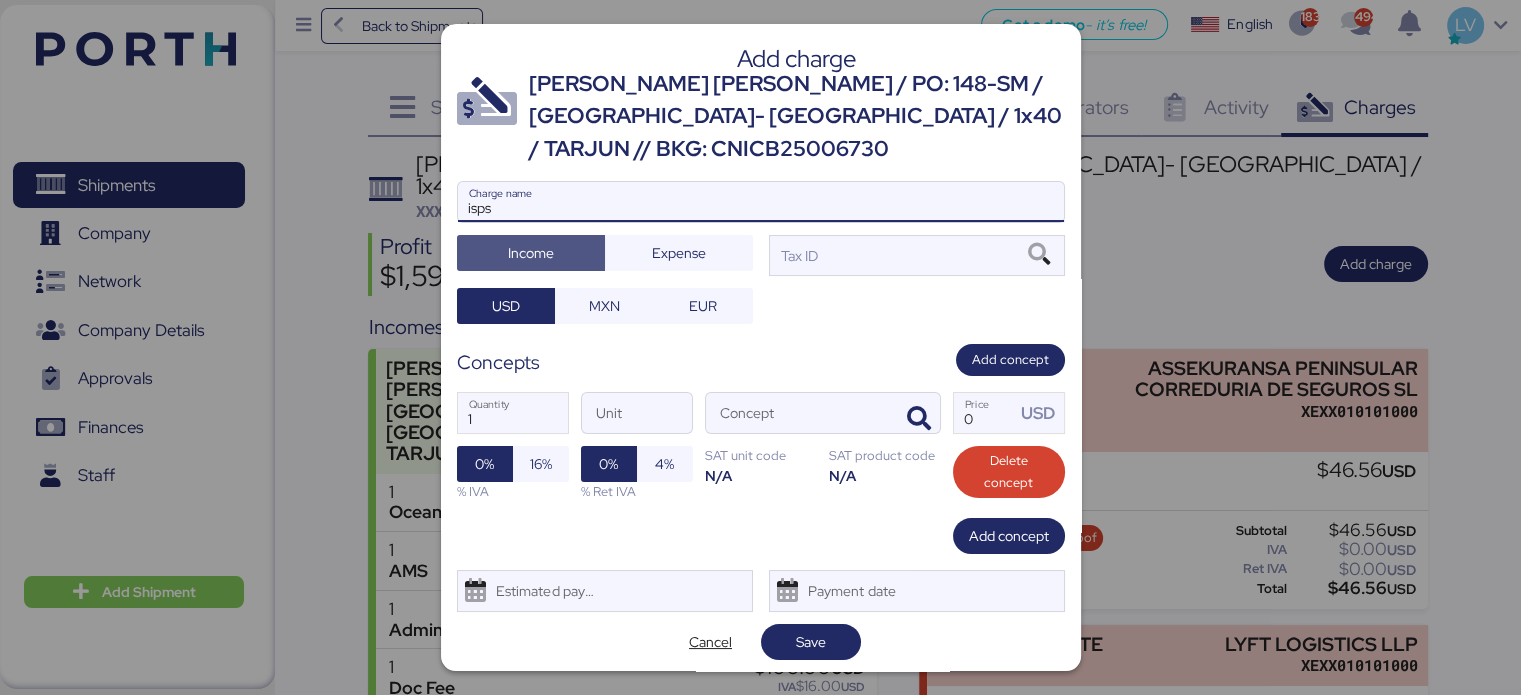 type 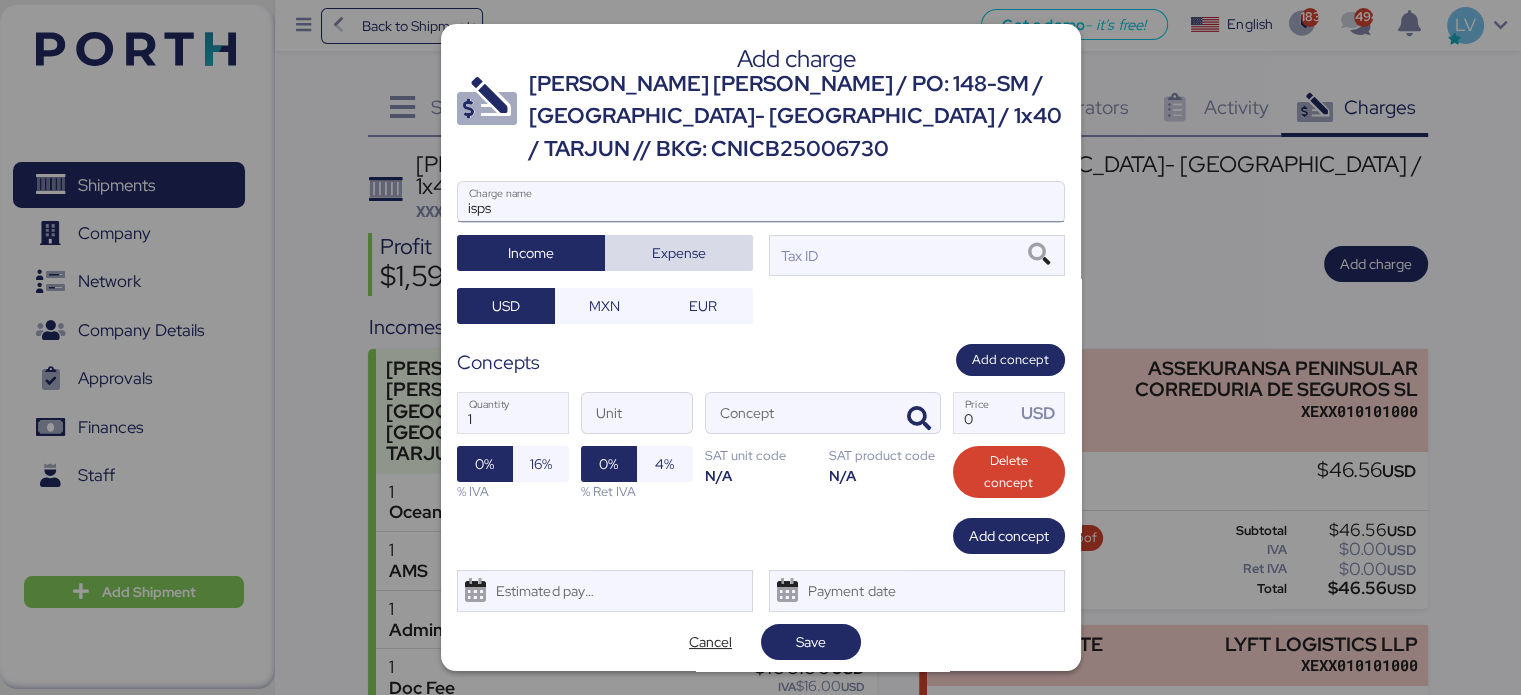 type 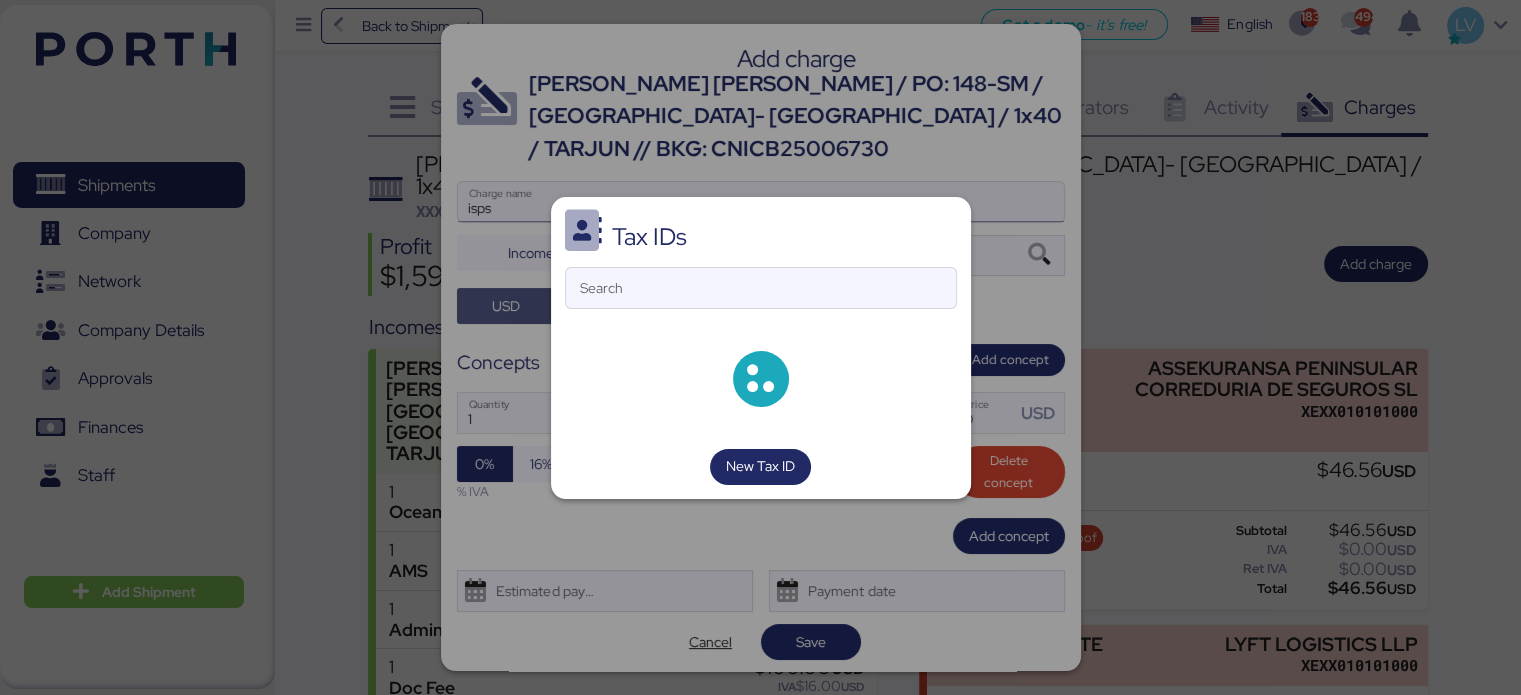 type 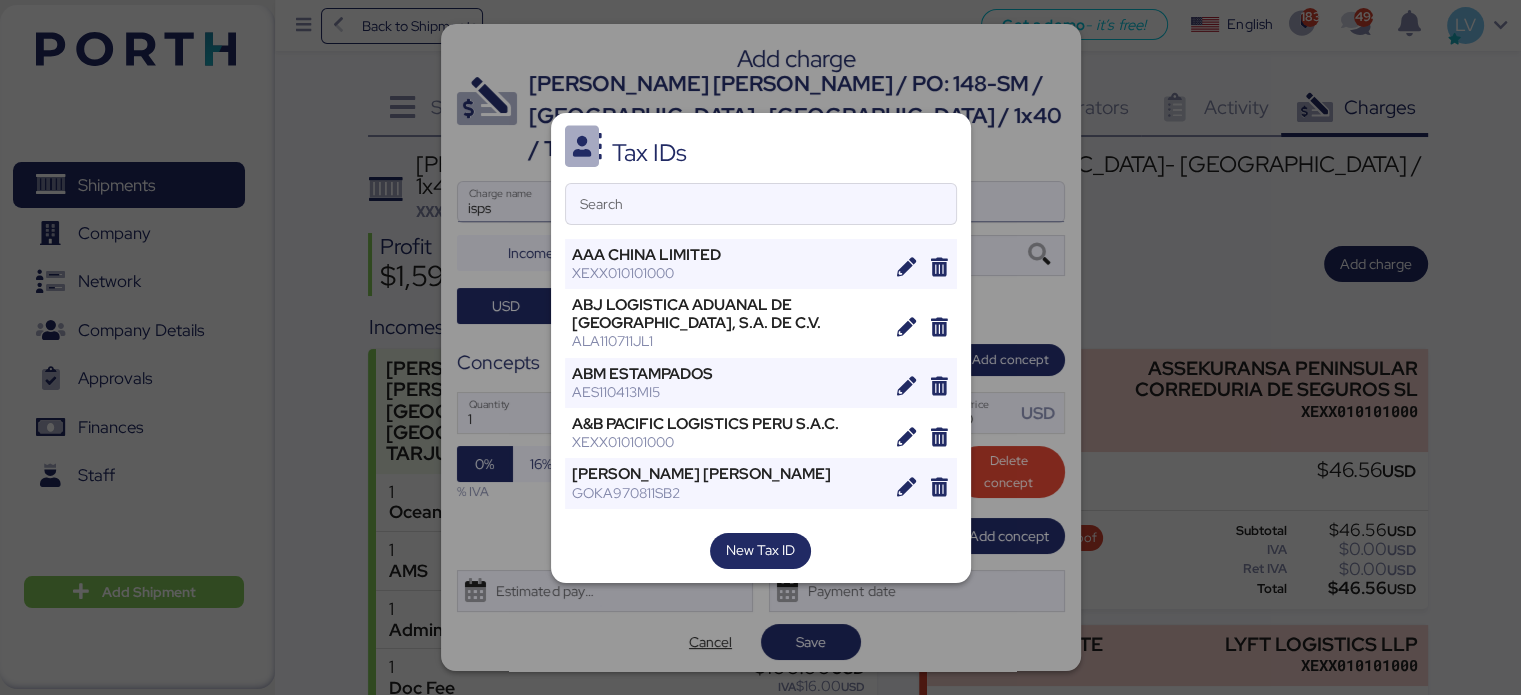click on "Search" at bounding box center (761, 204) 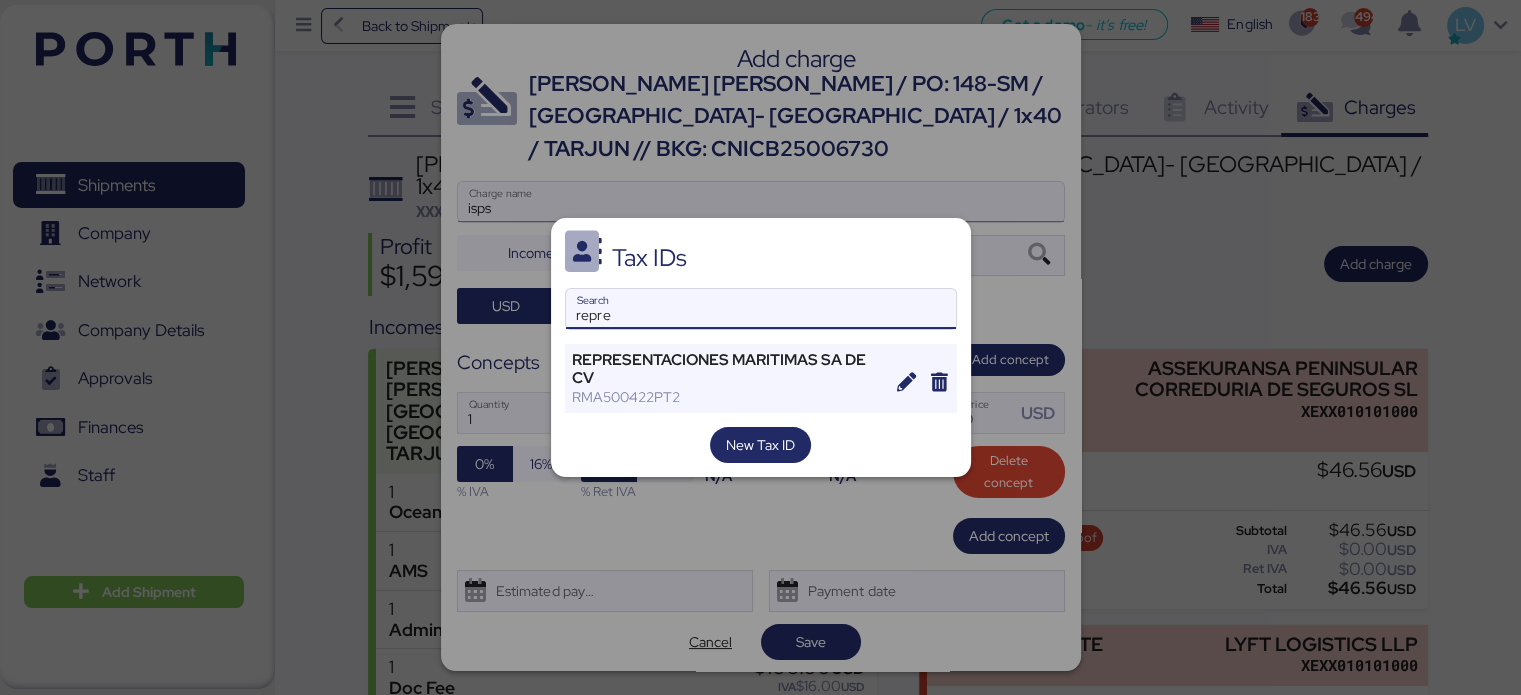 type on "repre" 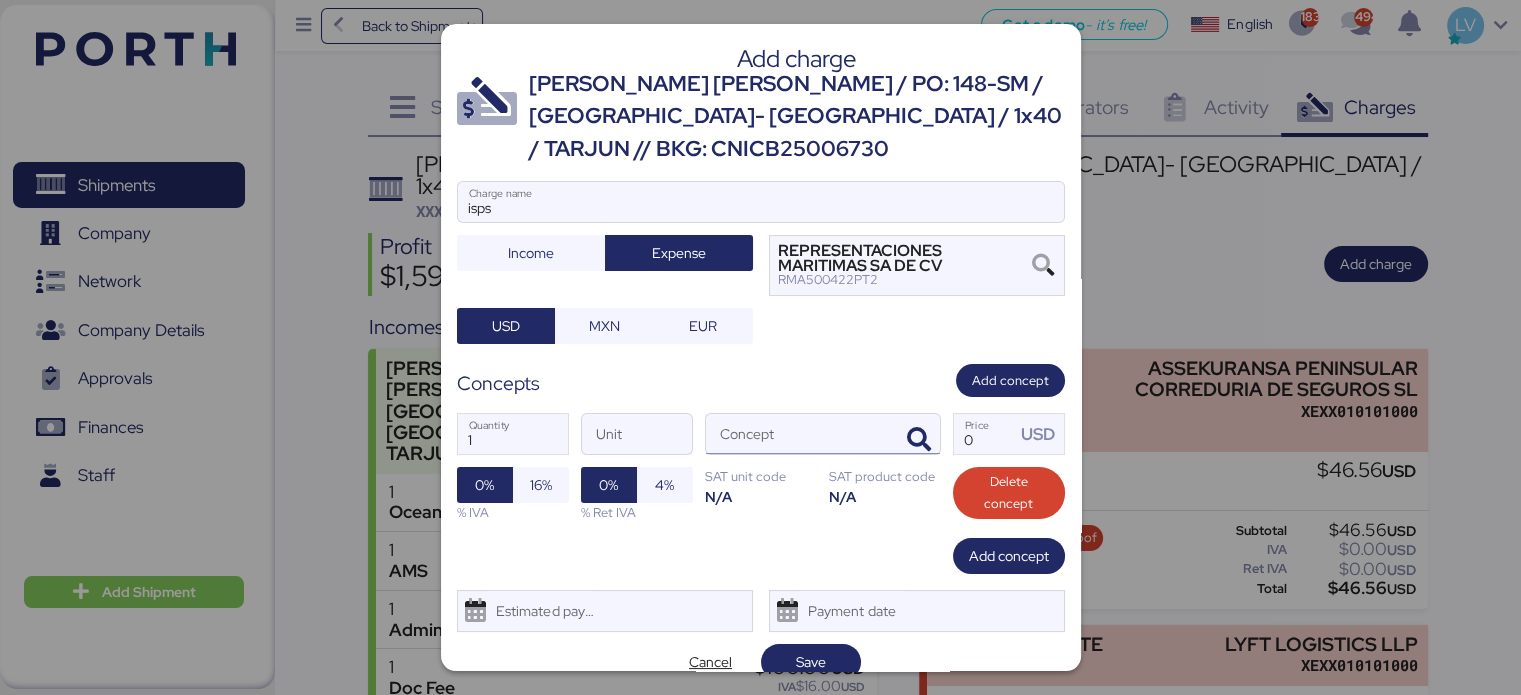click at bounding box center [916, 434] 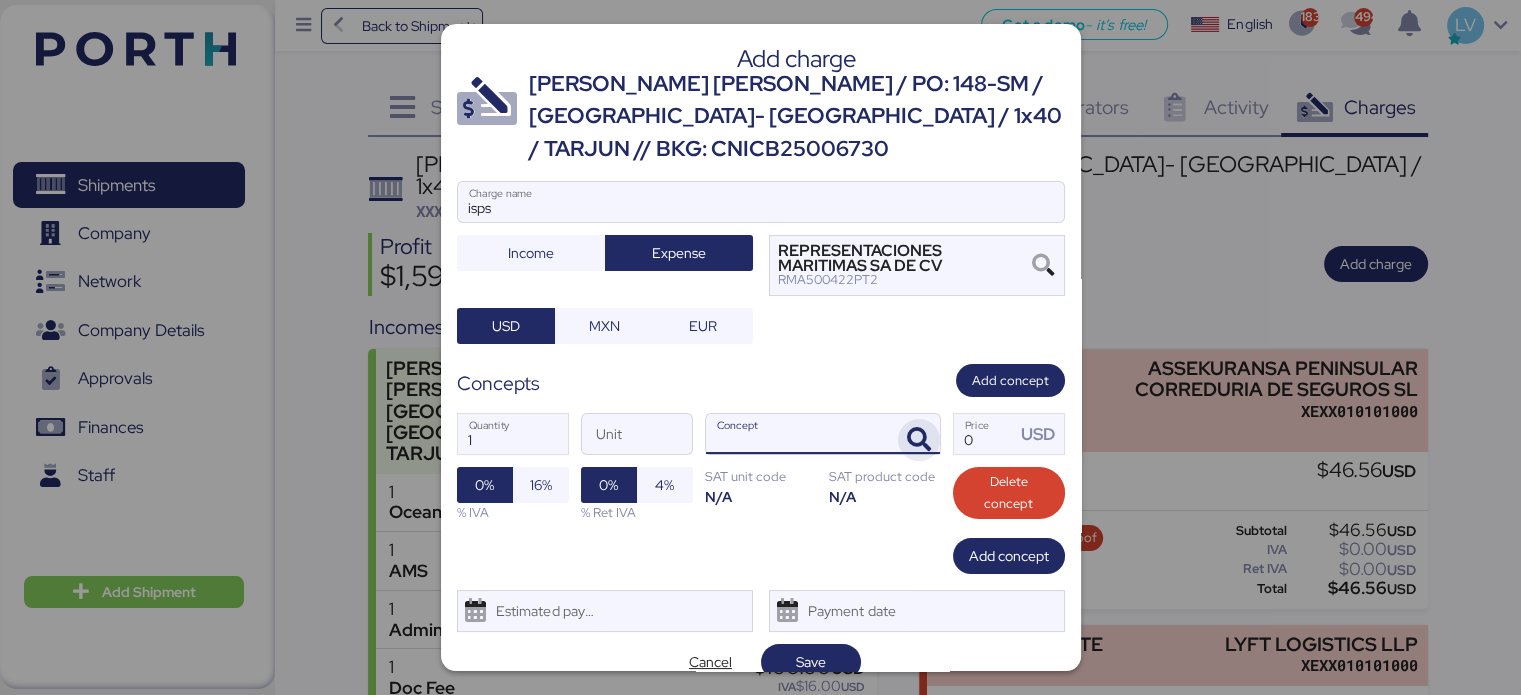 click at bounding box center (919, 440) 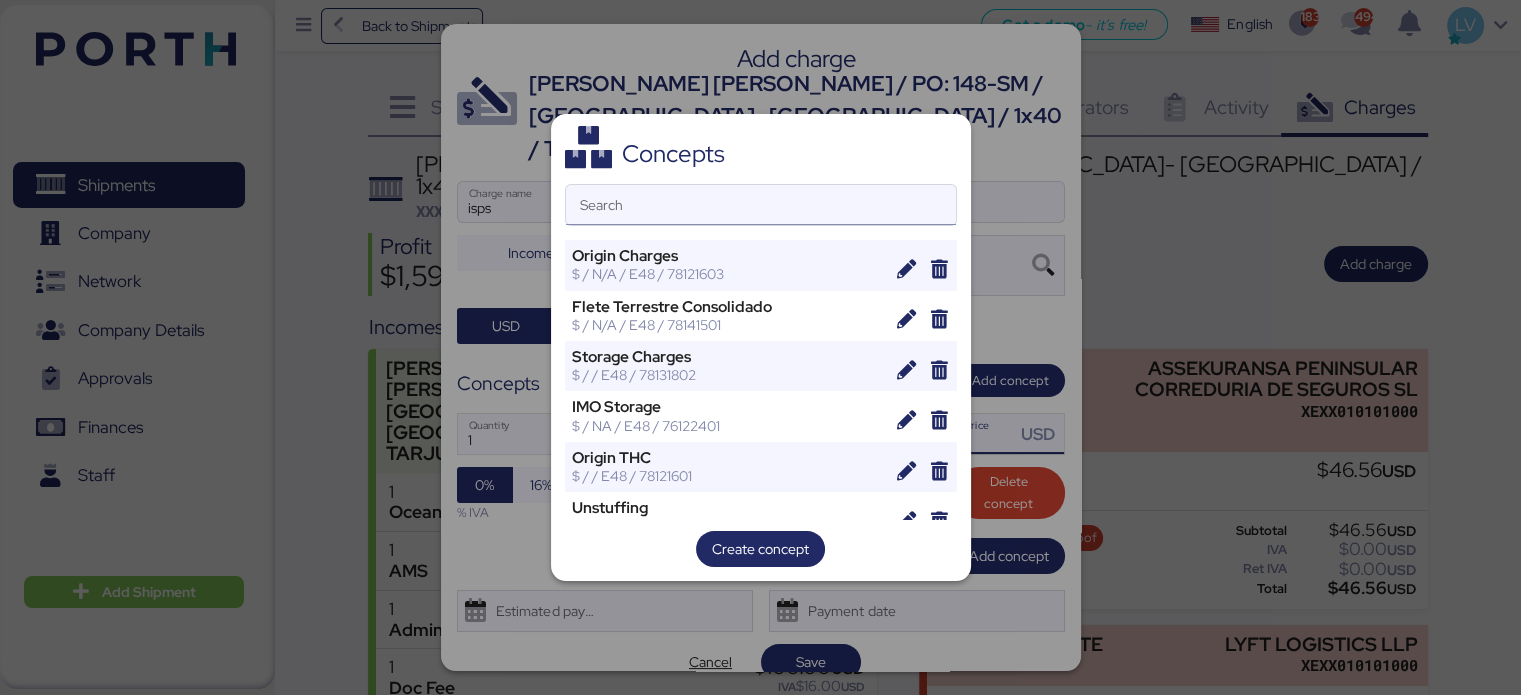 type on "0" 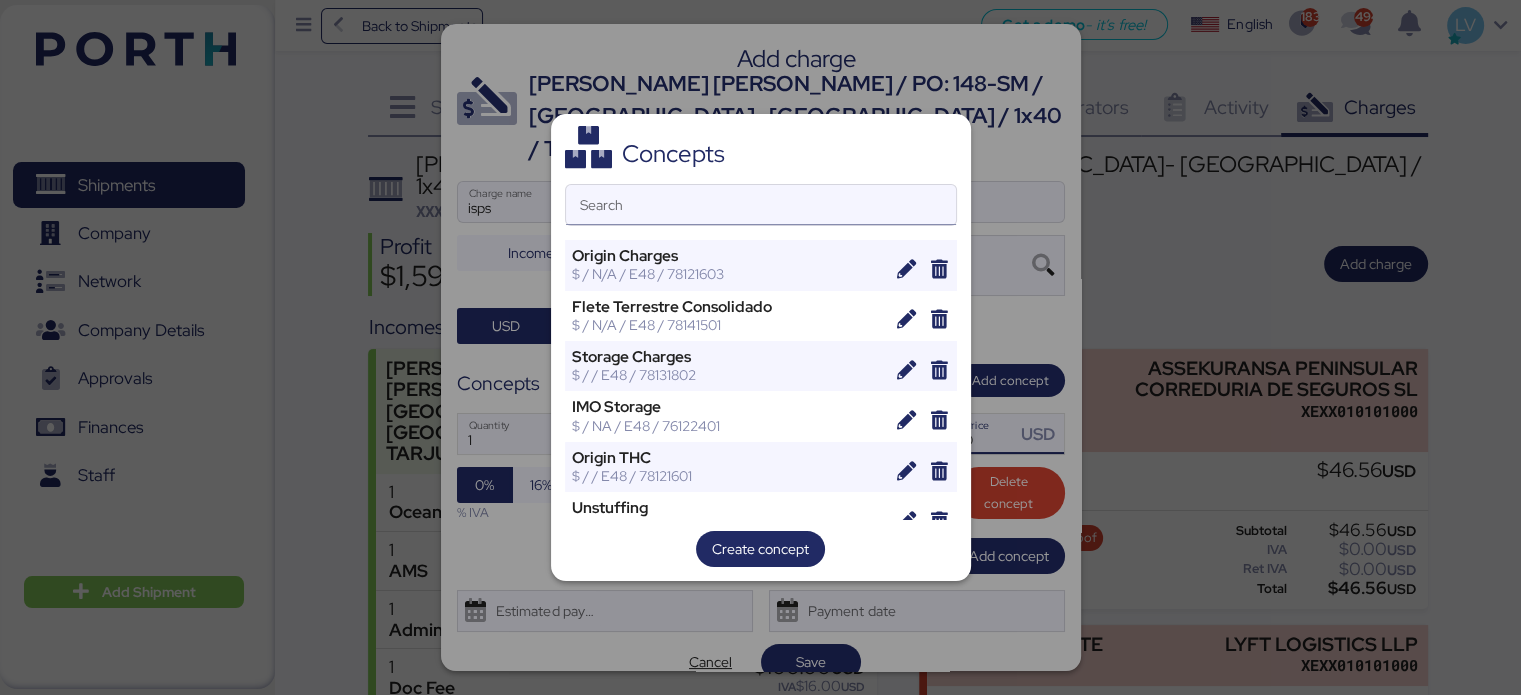 click on "Search" at bounding box center [761, 205] 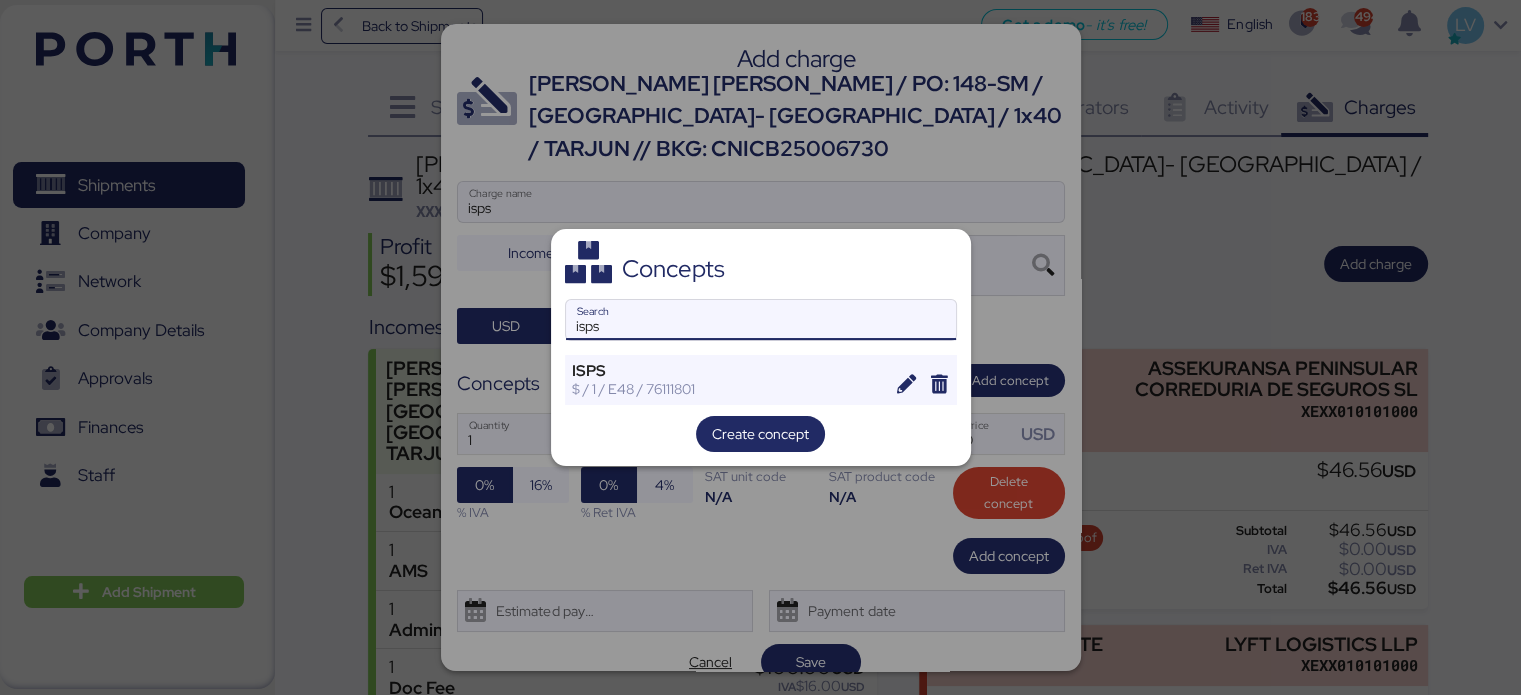 type on "isps" 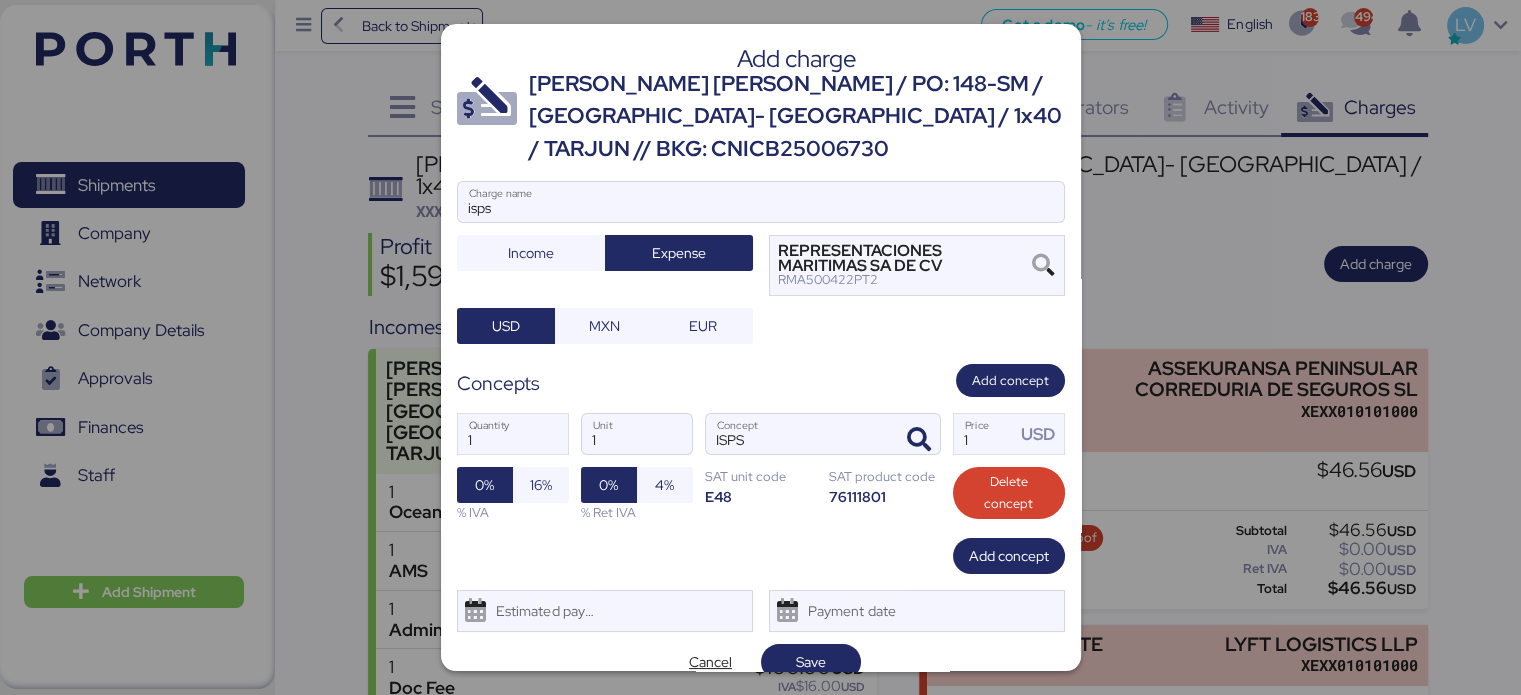 click on "1 Quantity 1 Unit ISPS Concept   1 Price USD 0% 16% % IVA 0% 4% % Ret IVA SAT unit code E48 SAT product code 76111801 Delete concept" at bounding box center (761, 467) 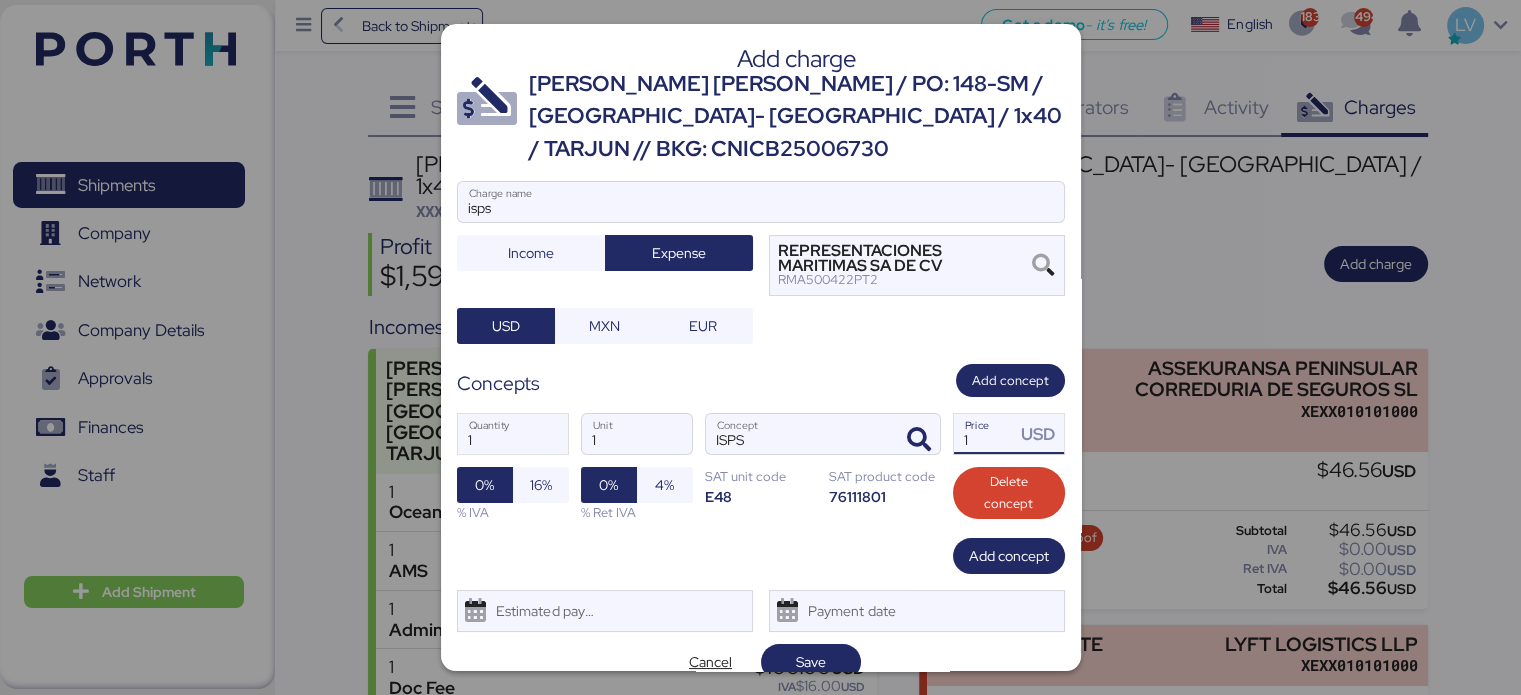 click on "1" at bounding box center (985, 434) 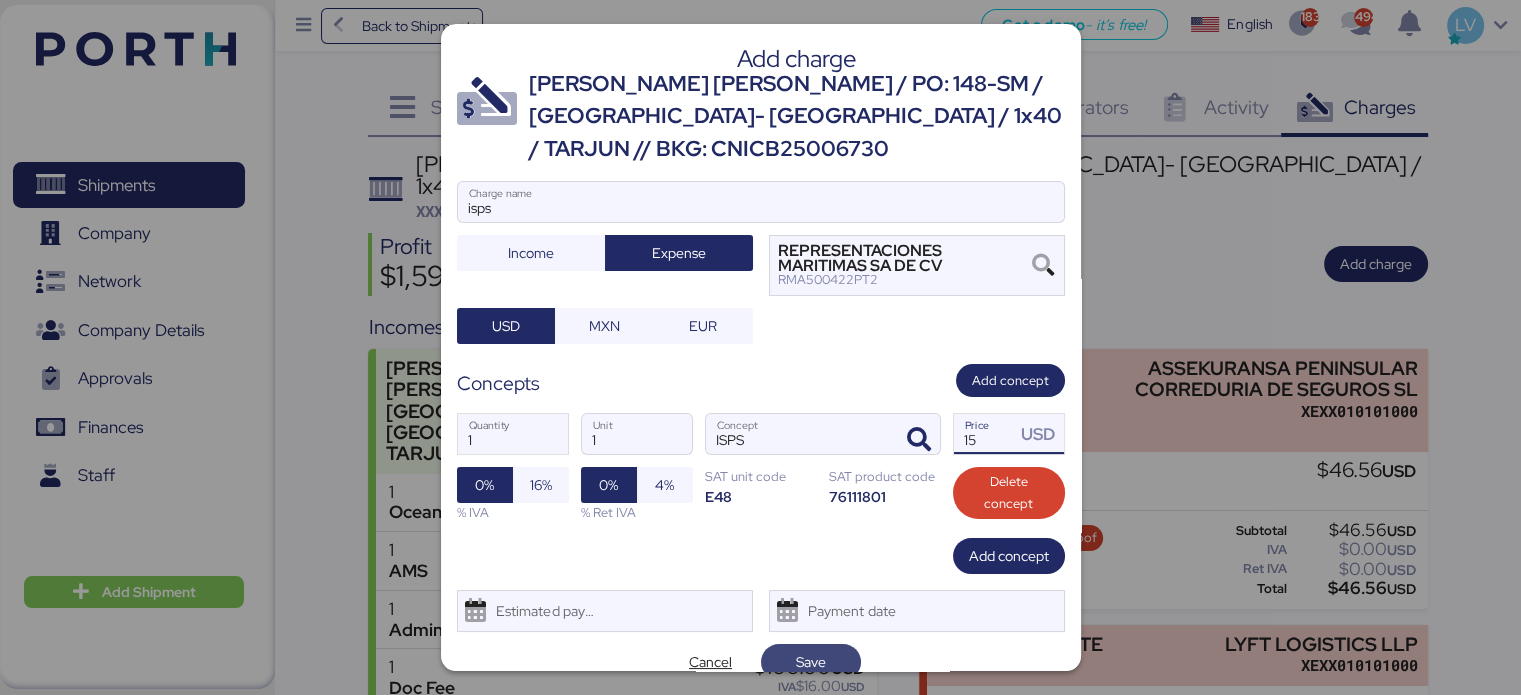 type on "15" 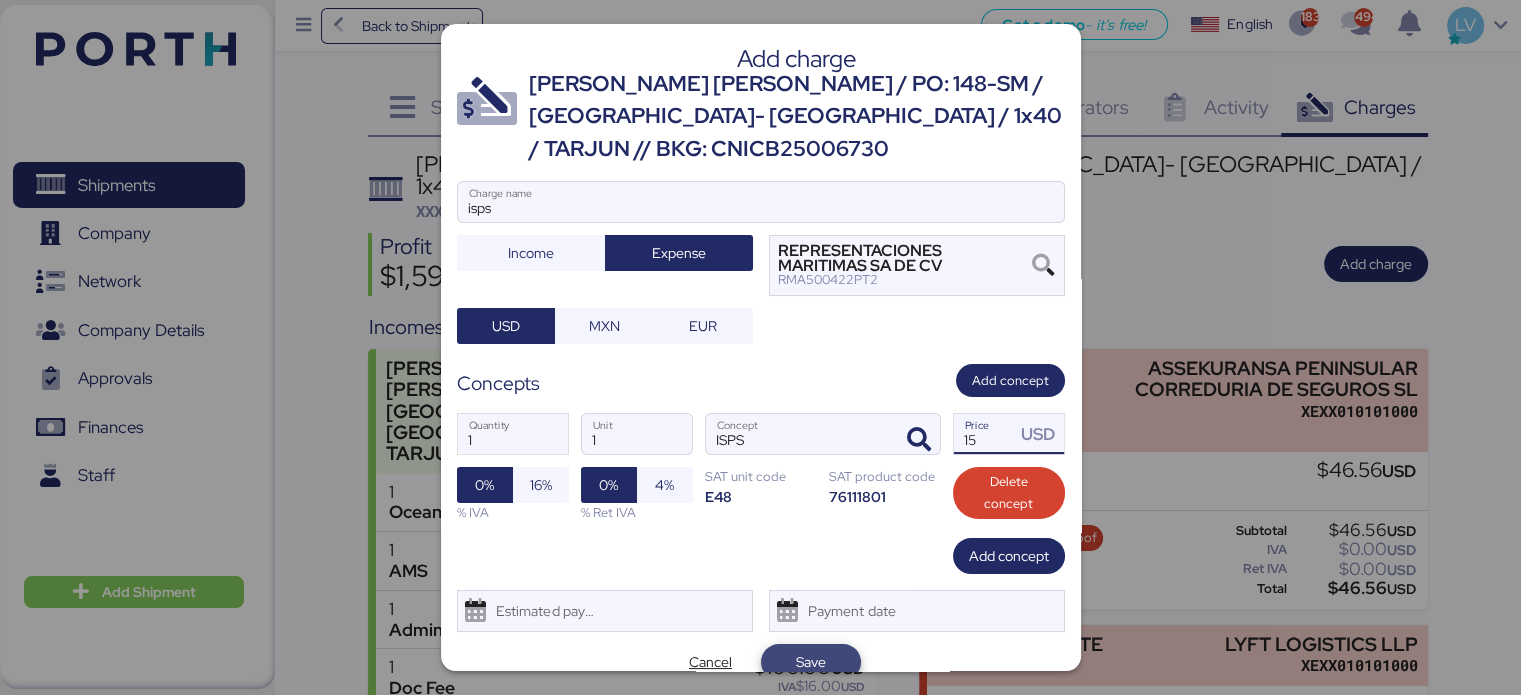 click on "Save" at bounding box center [811, 662] 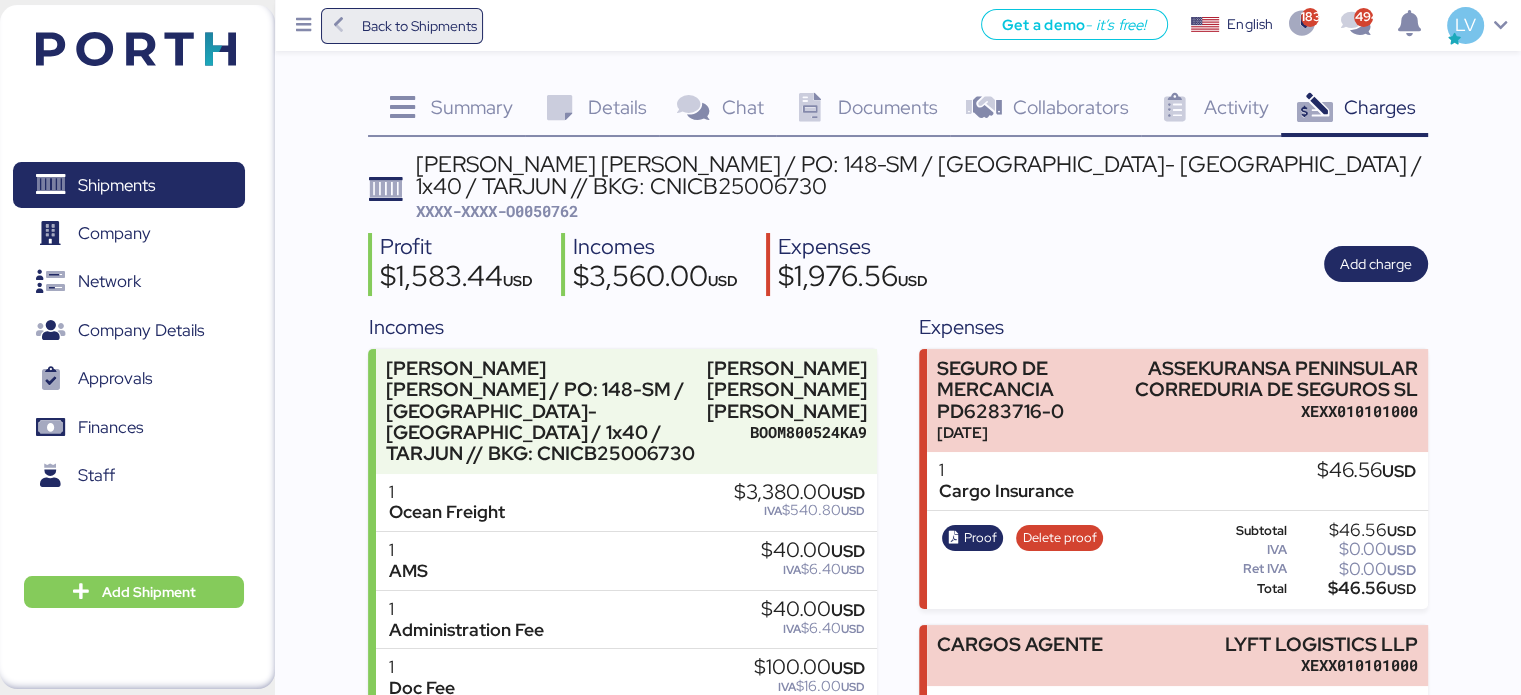 click on "Back to Shipments" at bounding box center (418, 26) 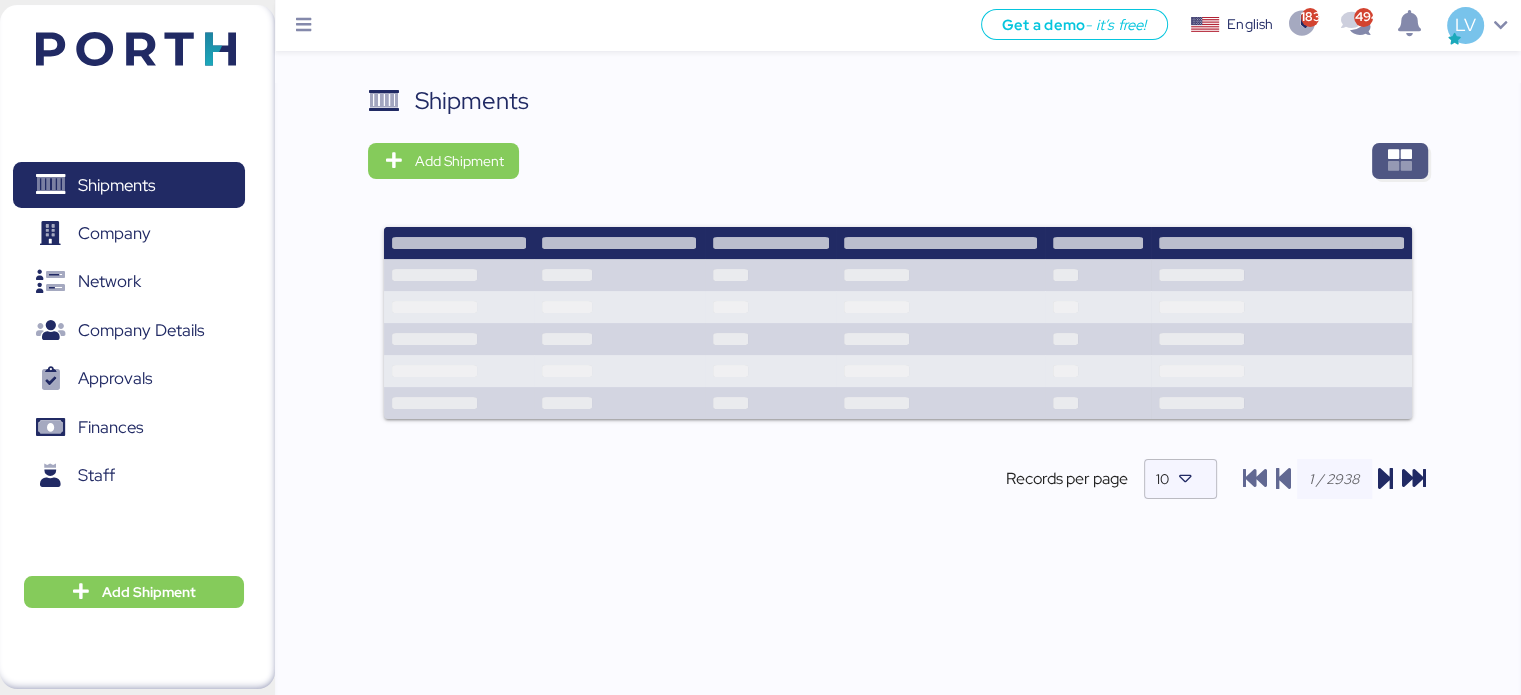 click at bounding box center [1400, 161] 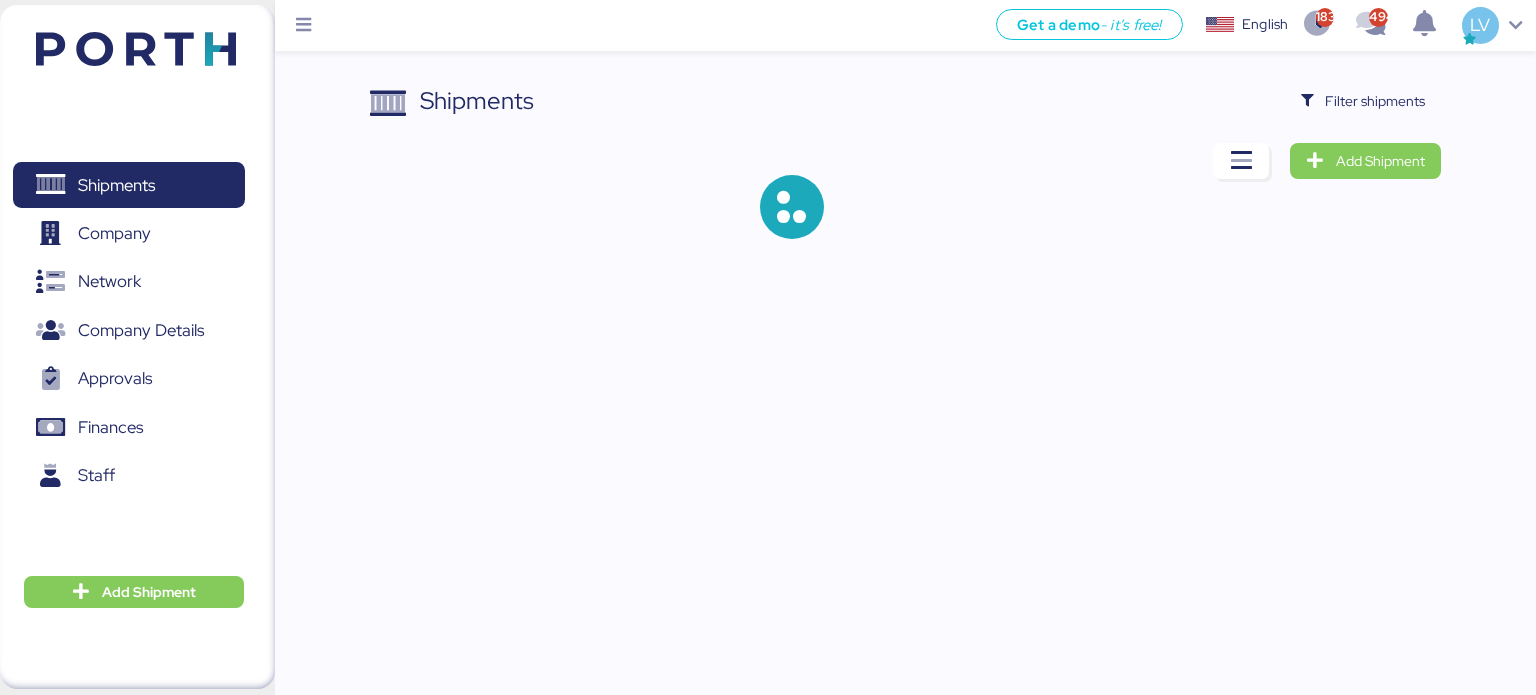 click on "Shipments   Filter shipments     Add Shipment" at bounding box center [906, 177] 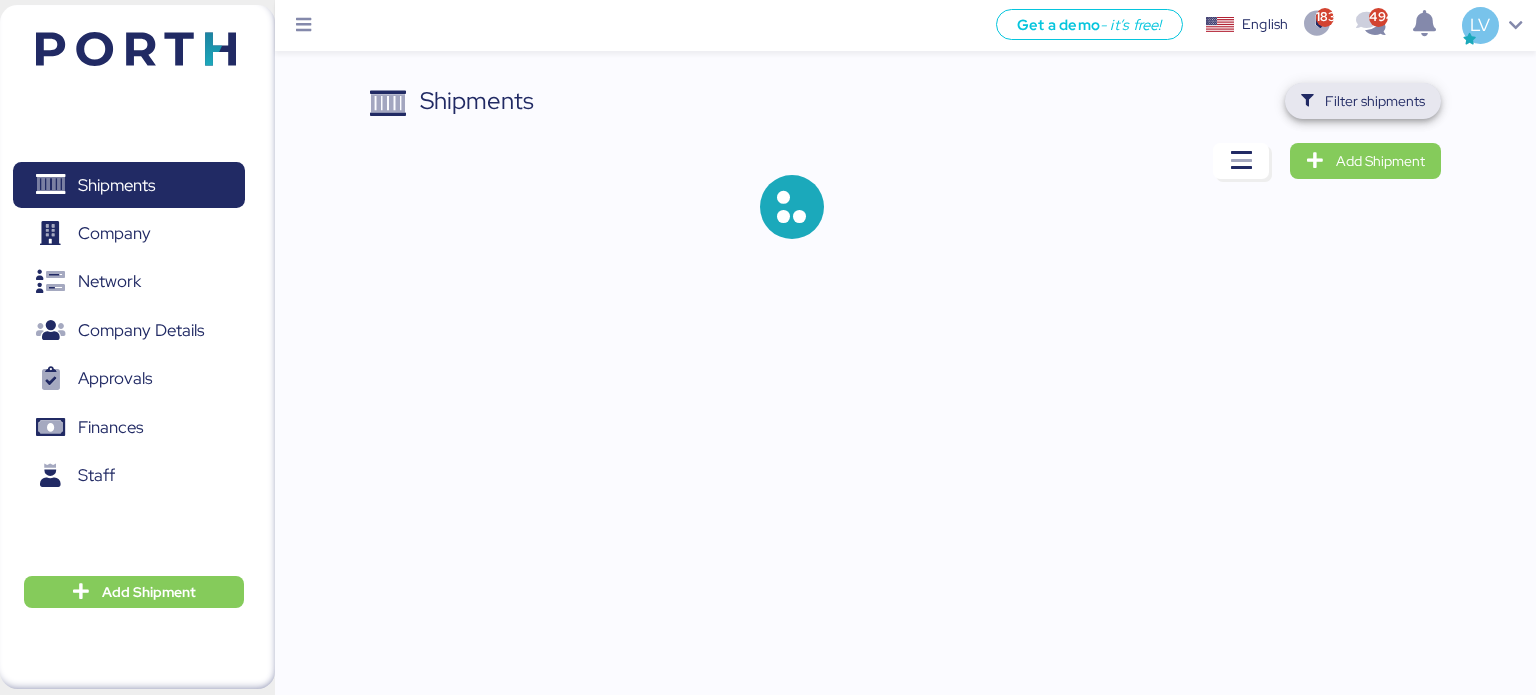 click on "Filter shipments" at bounding box center (1375, 101) 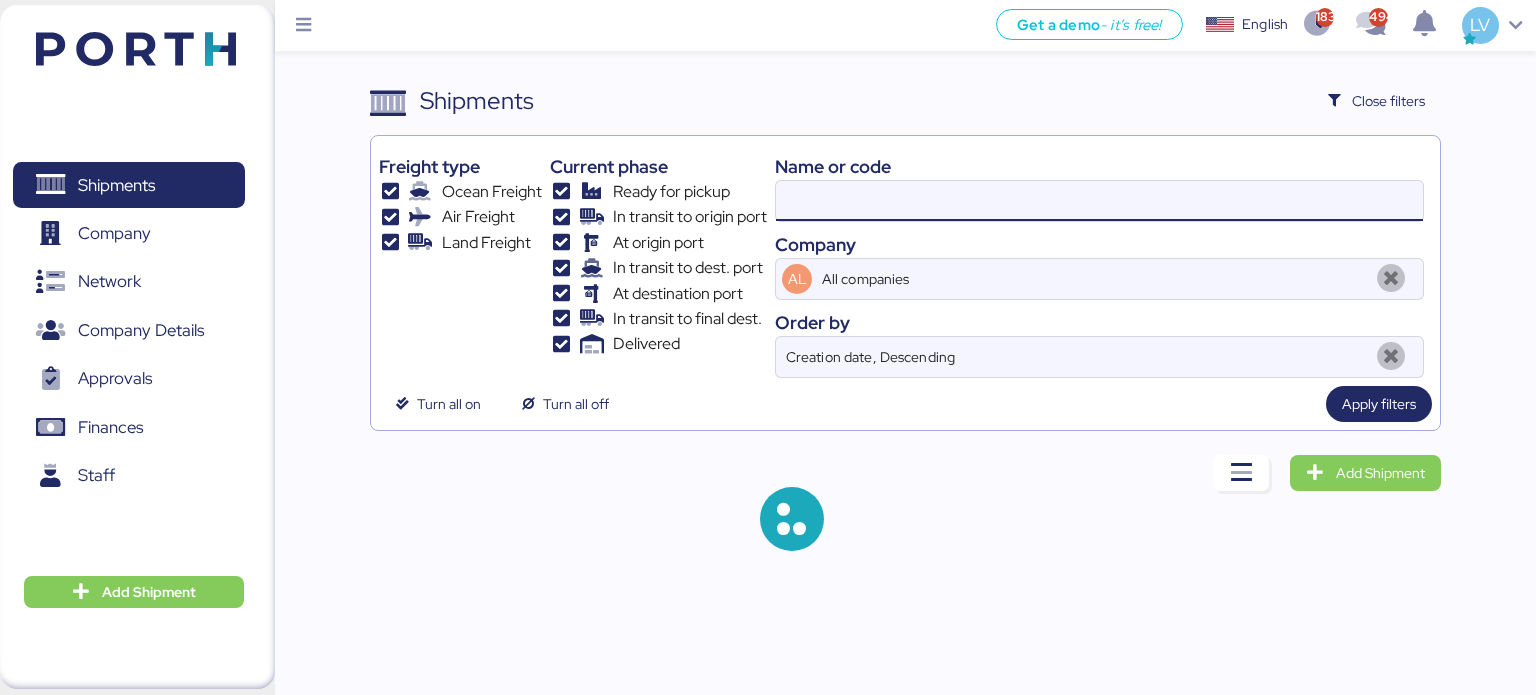 click at bounding box center (1099, 201) 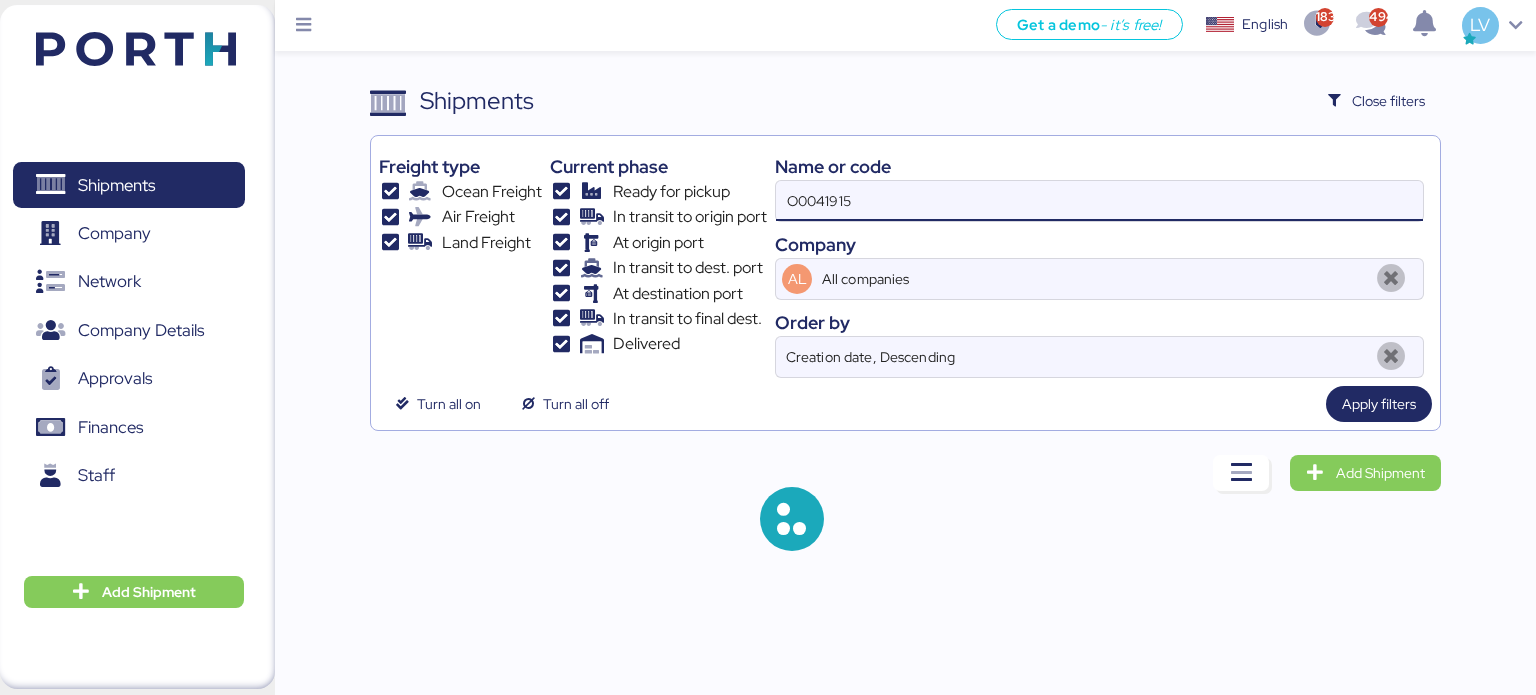 type on "O0041915" 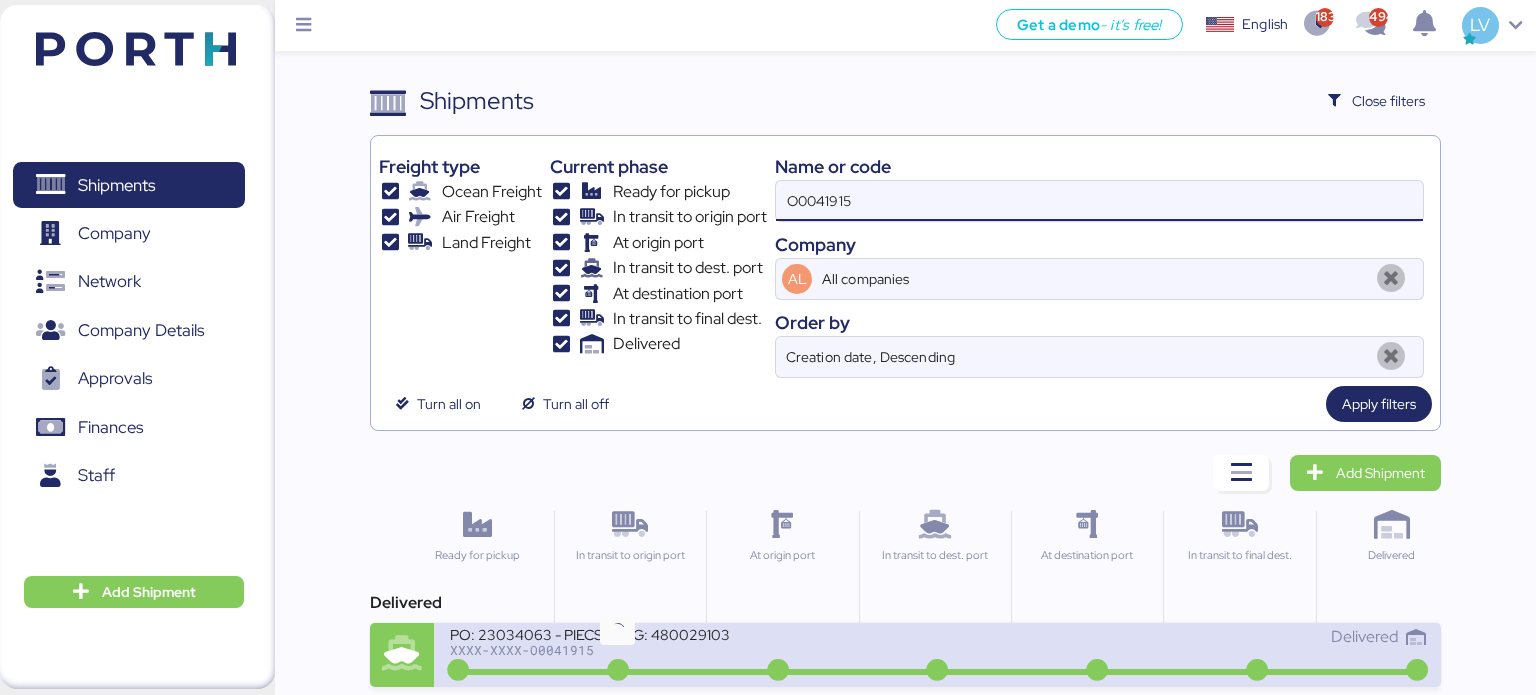 click at bounding box center (618, 671) 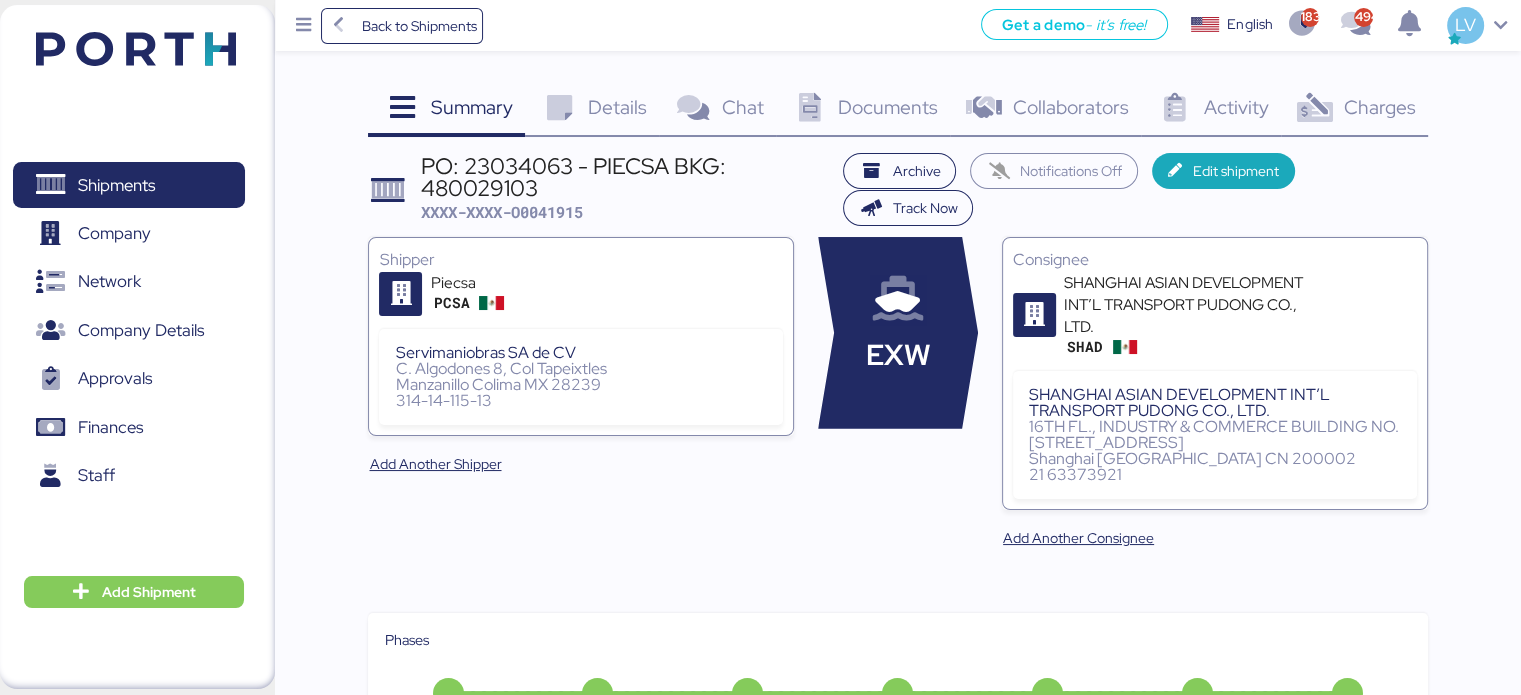 click at bounding box center (1314, 108) 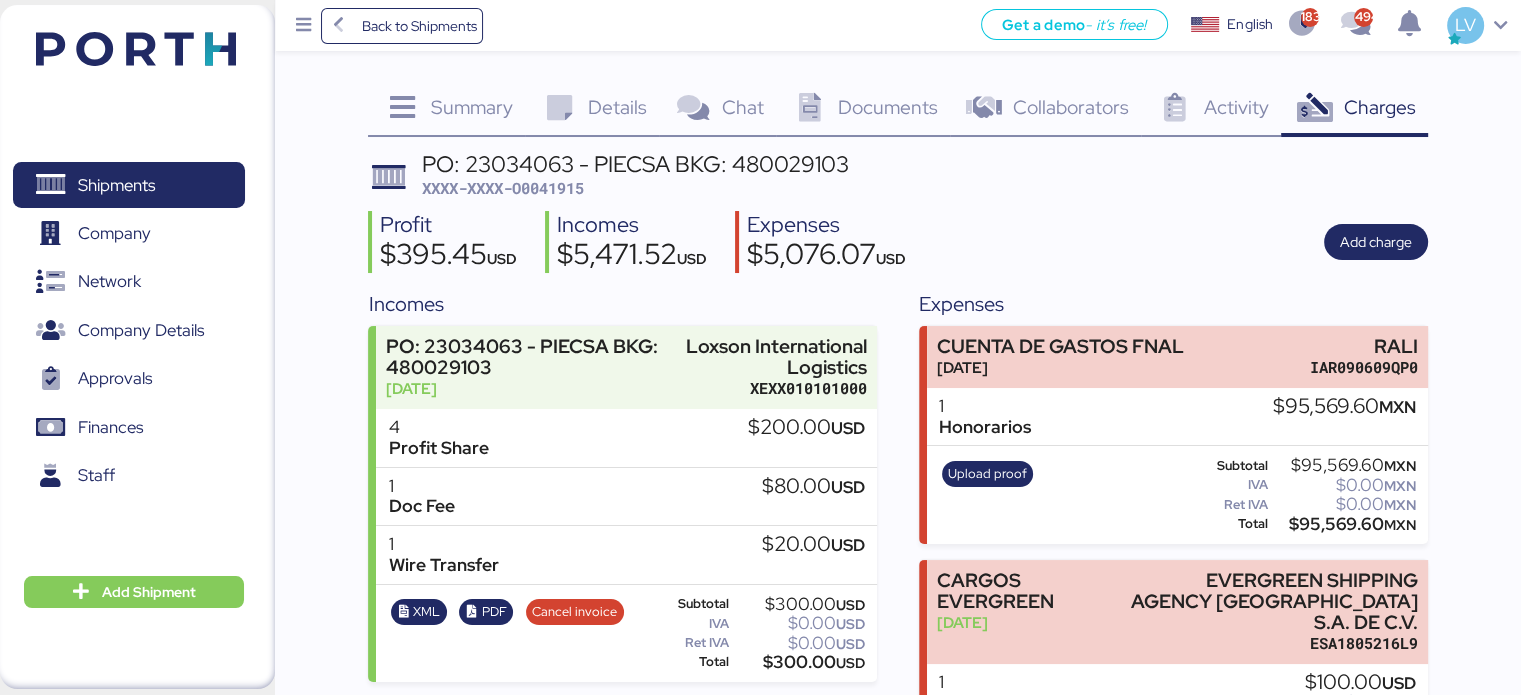 click on "Expenses CUENTA DE GASTOS FNAL [DATE] RALI IAR090609QP0 1  Honorarios
$95,569.60  MXN Upload proof Subtotal
$95,569.60  MXN IVA
$0.00  MXN Ret IVA
$0.00  MXN Total
$95,569.60  MXN CARGOS EVERGREEN [DATE] EVERGREEN SHIPPING AGENCY [GEOGRAPHIC_DATA] S.A. DE C.V. ESA1805216L9 1  Bill of Lading
$100.00  USD IVA
$16.00
USD   Proof Delete proof Subtotal
$100.00  USD IVA
$16.00  USD Ret IVA
$0.00  USD Total
$116.00  USD CARGOS EVERGREEN [DATE] EVERGREEN SHIPPING AGENCY [GEOGRAPHIC_DATA] S.A. DE C.V. ESA1805216L9 1  Documentation
$30.00  USD IVA
$4.80
USD 4  SEAL FEE
$40.00  USD IVA
$6.40
USD   Proof Delete proof Subtotal
$70.00  USD IVA
$11.20  USD Ret IVA
$0.00  USD Total
$81.20  USD CARGOS [PERSON_NAME]  [DATE] EVERGREEN SHIPPING AGENCY [GEOGRAPHIC_DATA] S.A. DE C.V. ESA1805216L9 1  Documentation
$40.00  USD   Proof Subtotal" at bounding box center (1173, 859) 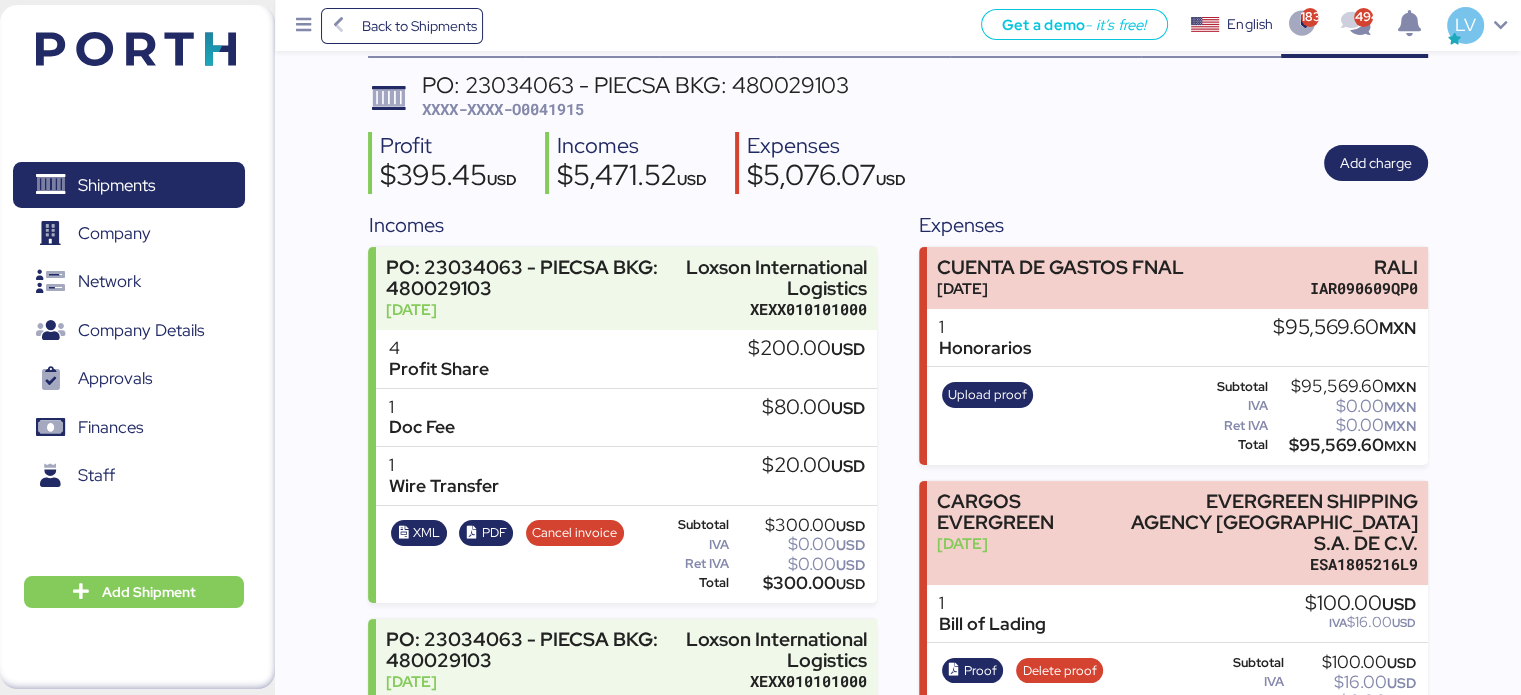 scroll, scrollTop: 0, scrollLeft: 0, axis: both 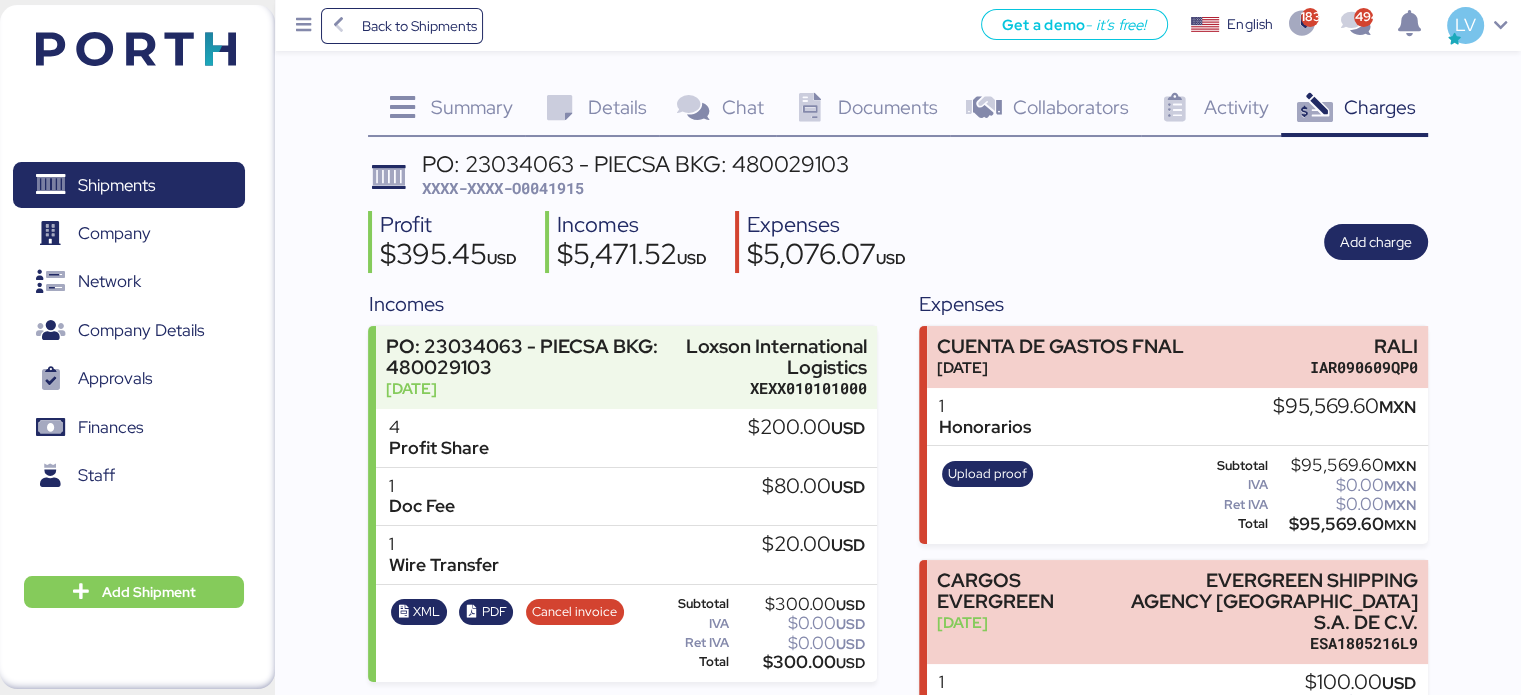 click on "PO: 23034063 - PIECSA  BKG: 480029103" at bounding box center [635, 164] 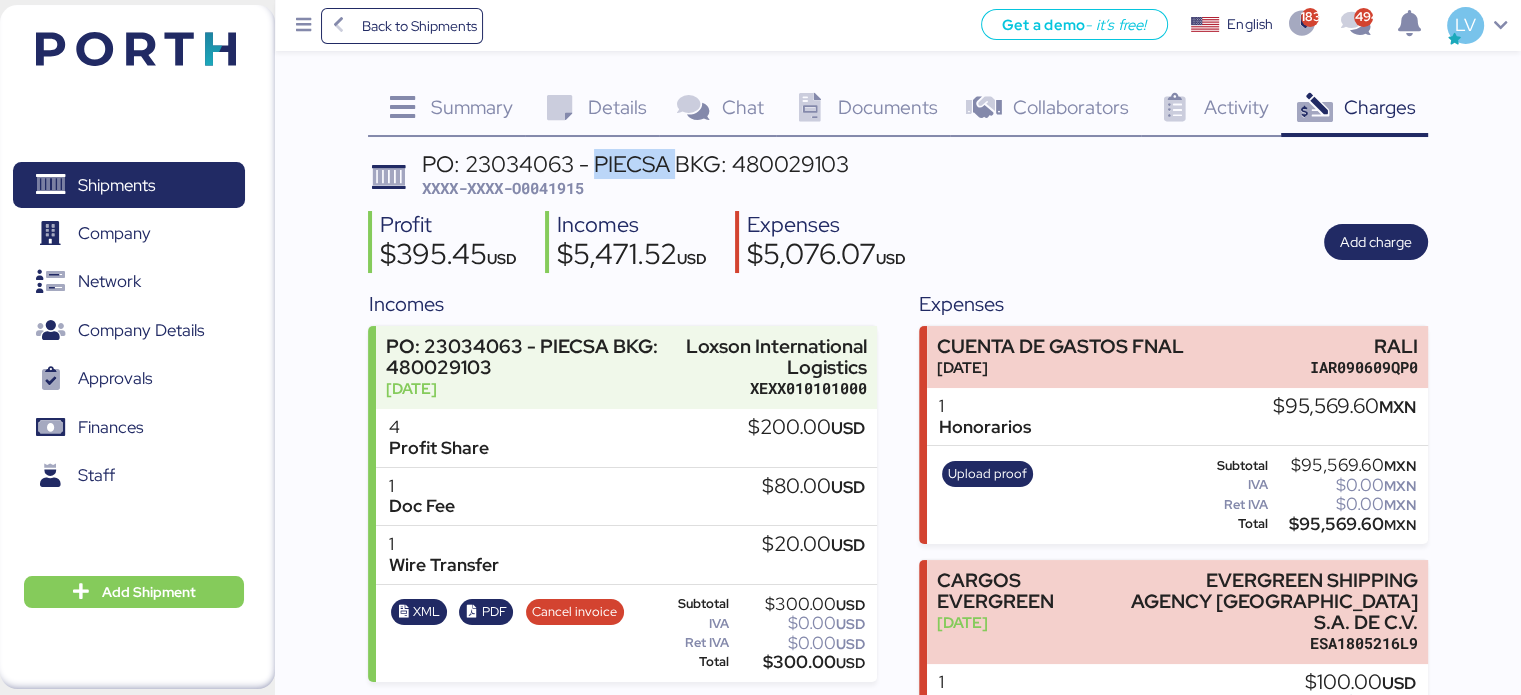 click on "PO: 23034063 - PIECSA  BKG: 480029103" at bounding box center [635, 164] 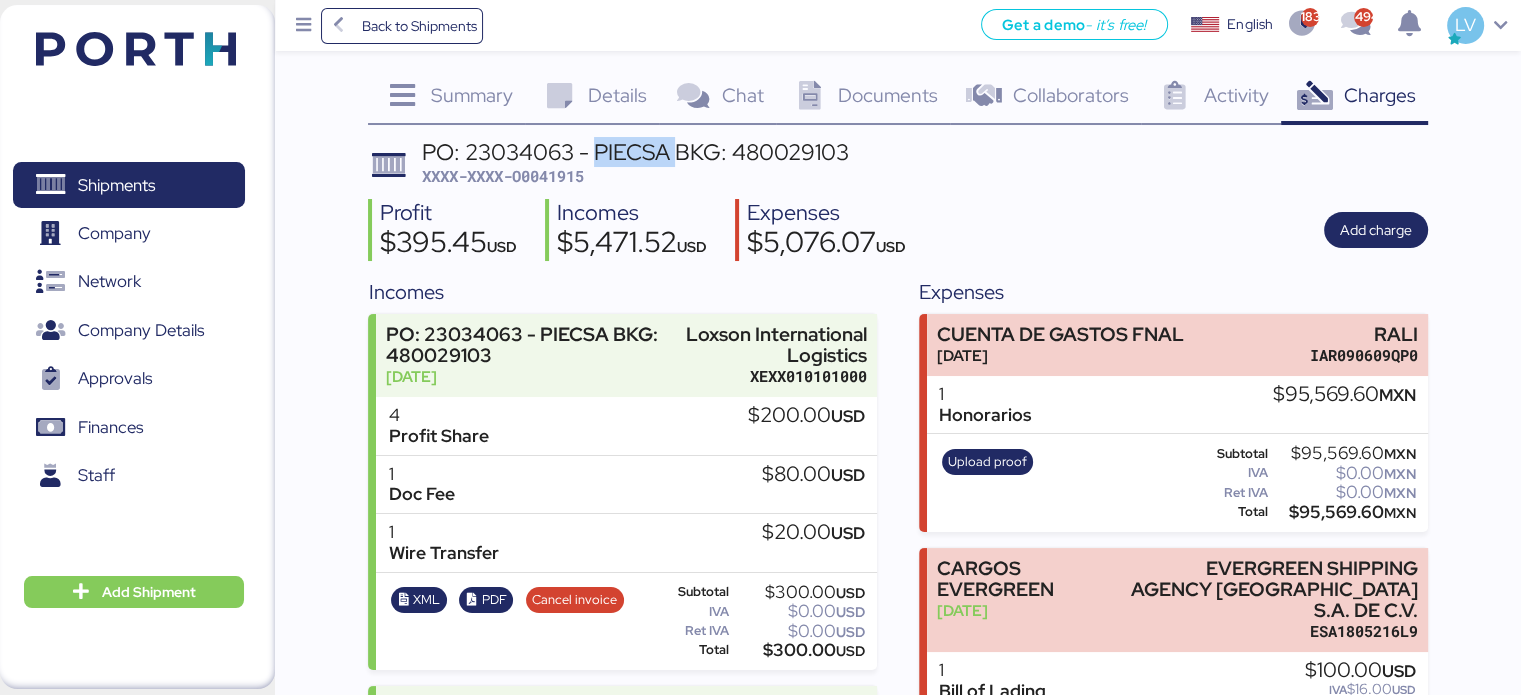 scroll, scrollTop: 0, scrollLeft: 0, axis: both 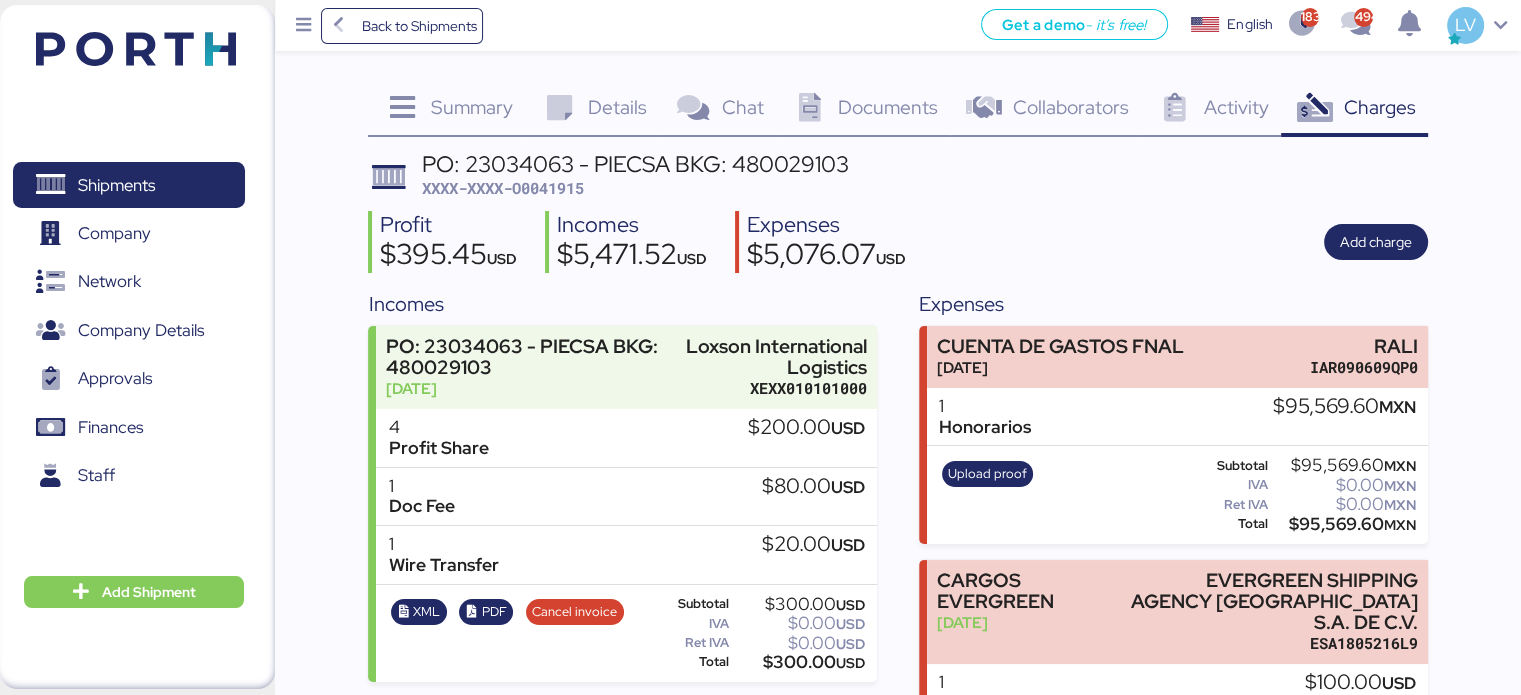 click on "Documents 0" at bounding box center (863, 110) 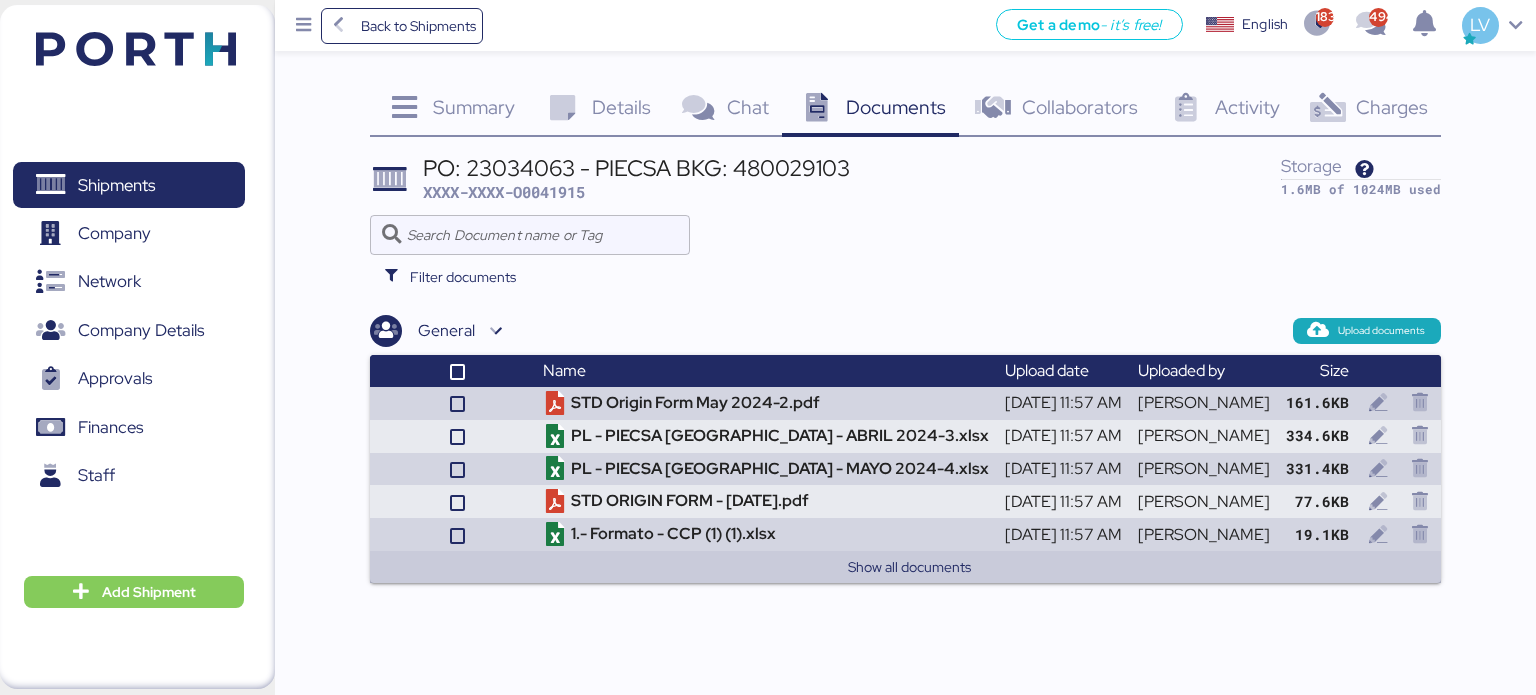 click on "Charges 0" at bounding box center [1367, 110] 